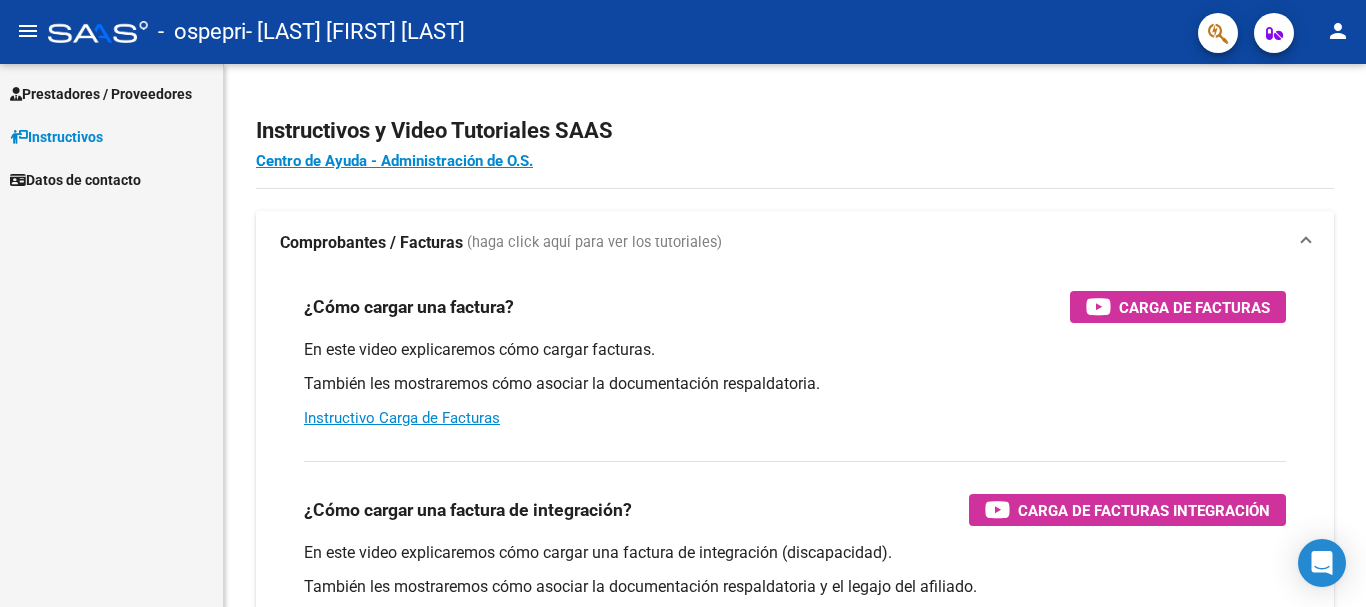 scroll, scrollTop: 0, scrollLeft: 0, axis: both 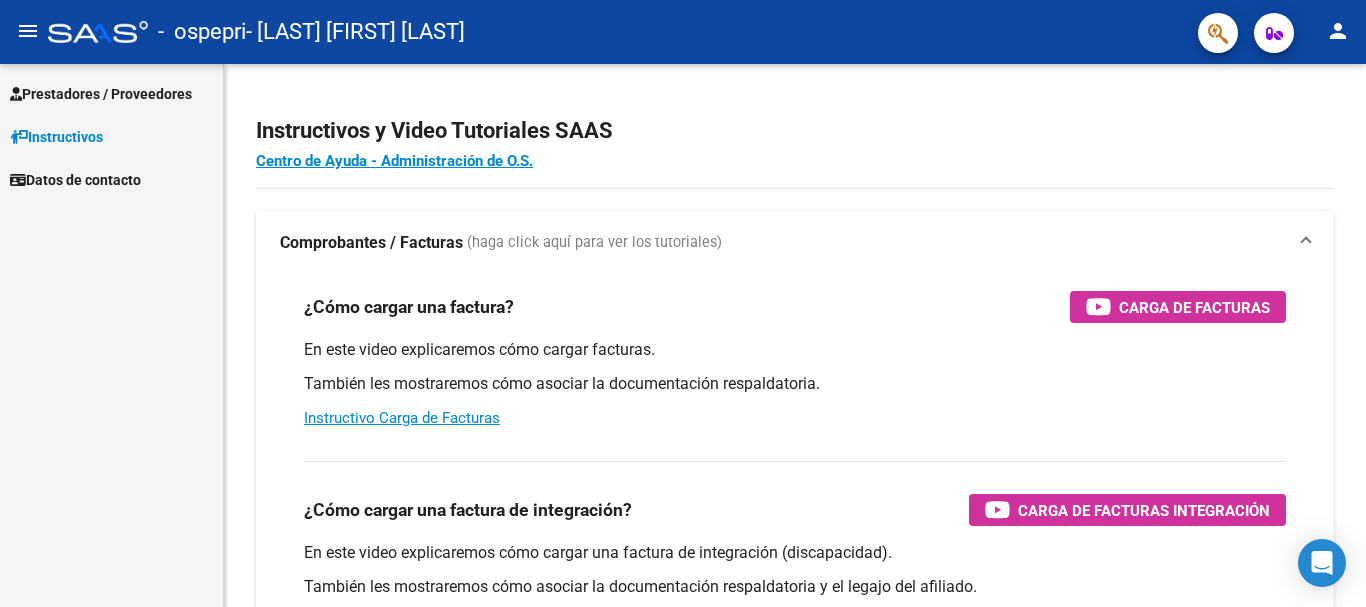click on "Prestadores / Proveedores" at bounding box center [101, 94] 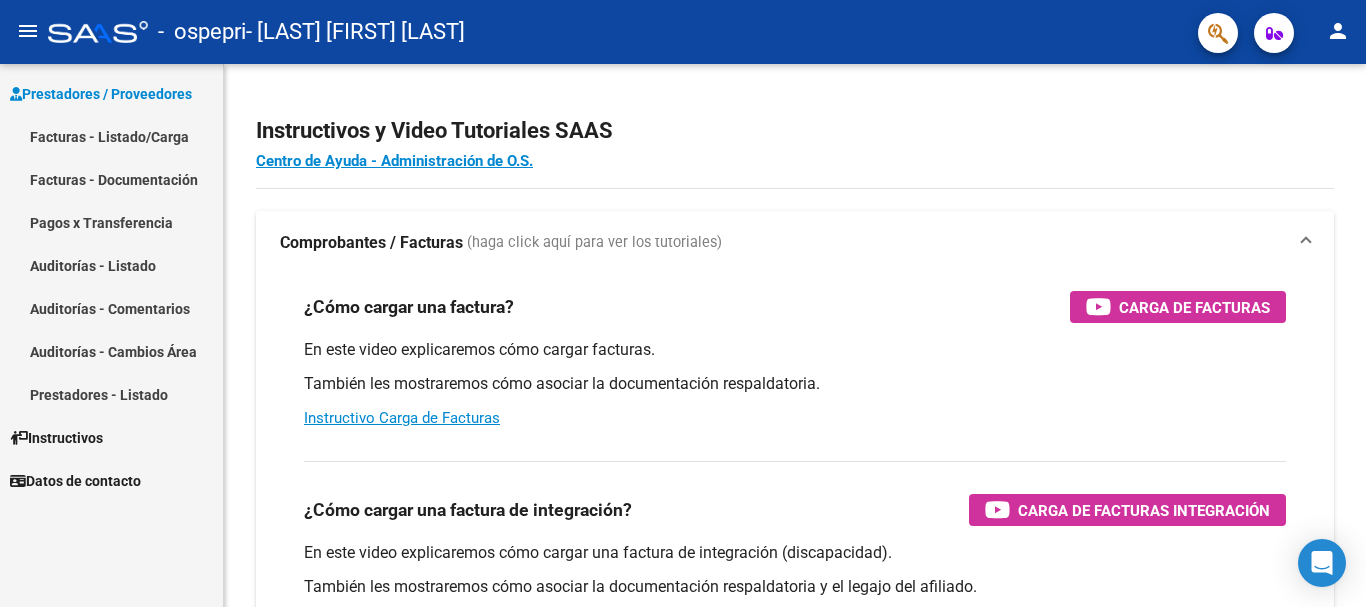 click on "Facturas - Listado/Carga" at bounding box center (111, 136) 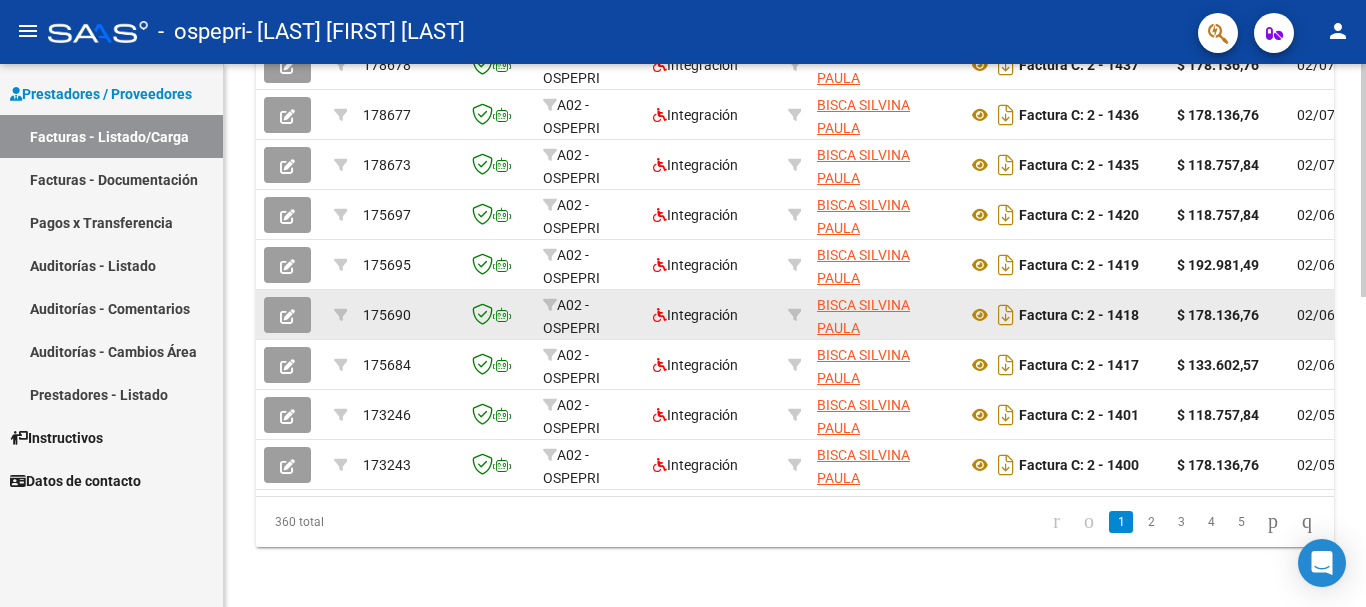 scroll, scrollTop: 725, scrollLeft: 0, axis: vertical 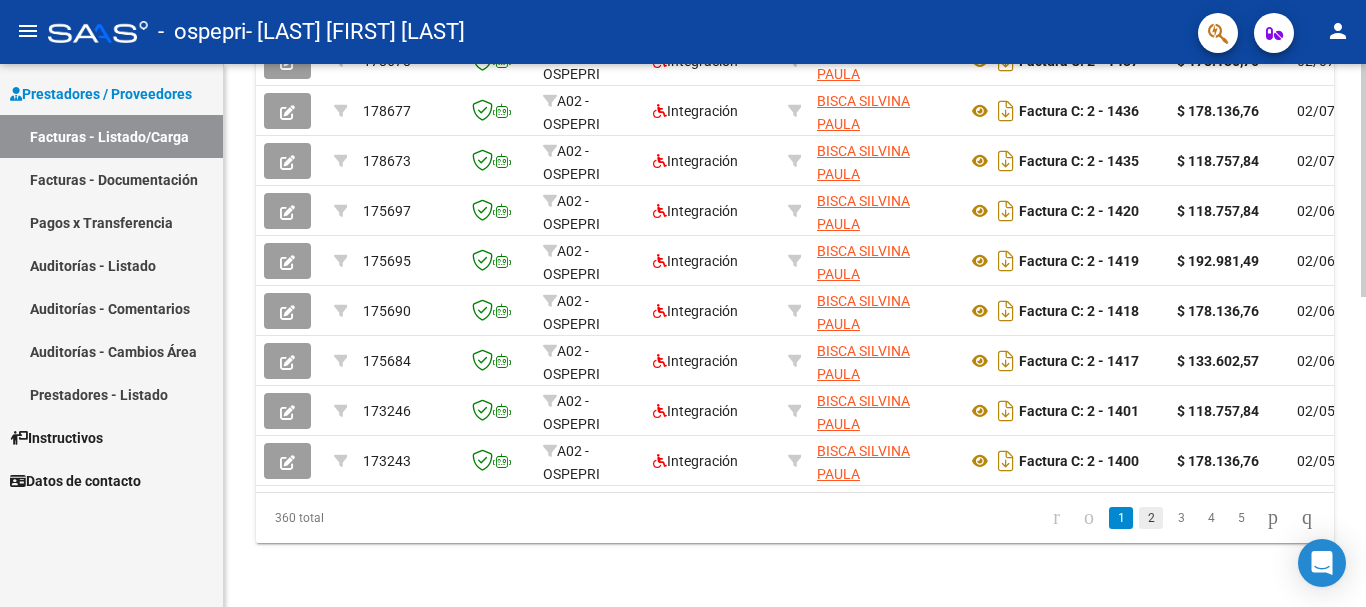 click on "2" 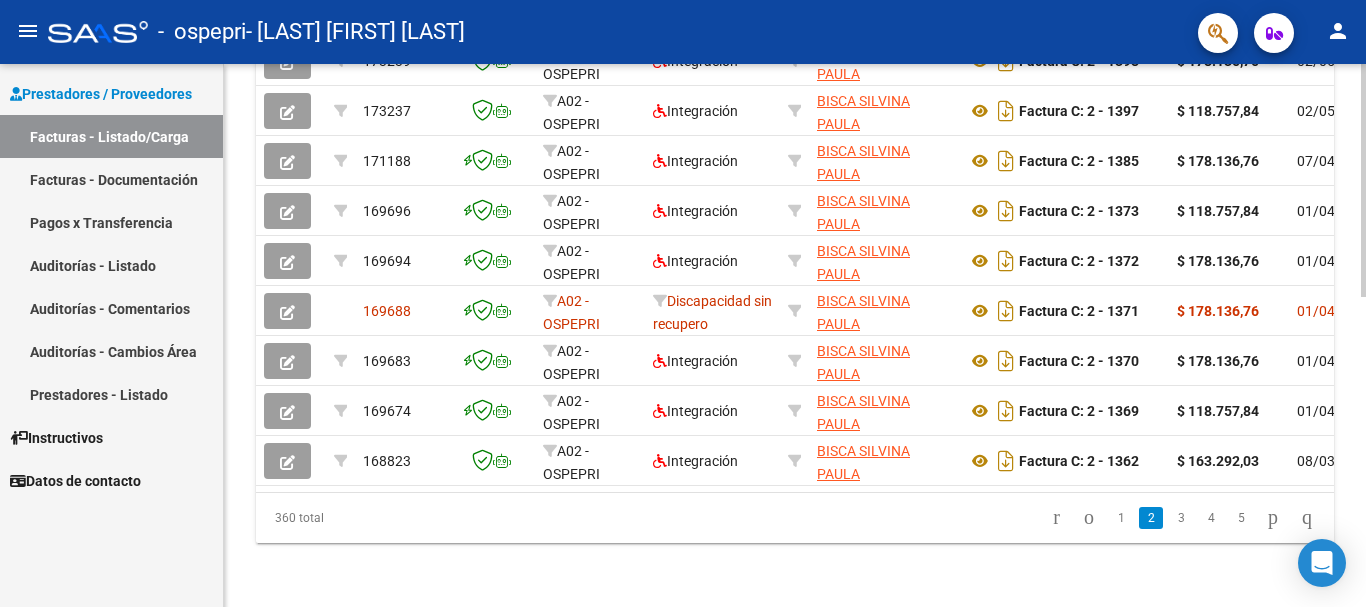 scroll, scrollTop: 725, scrollLeft: 0, axis: vertical 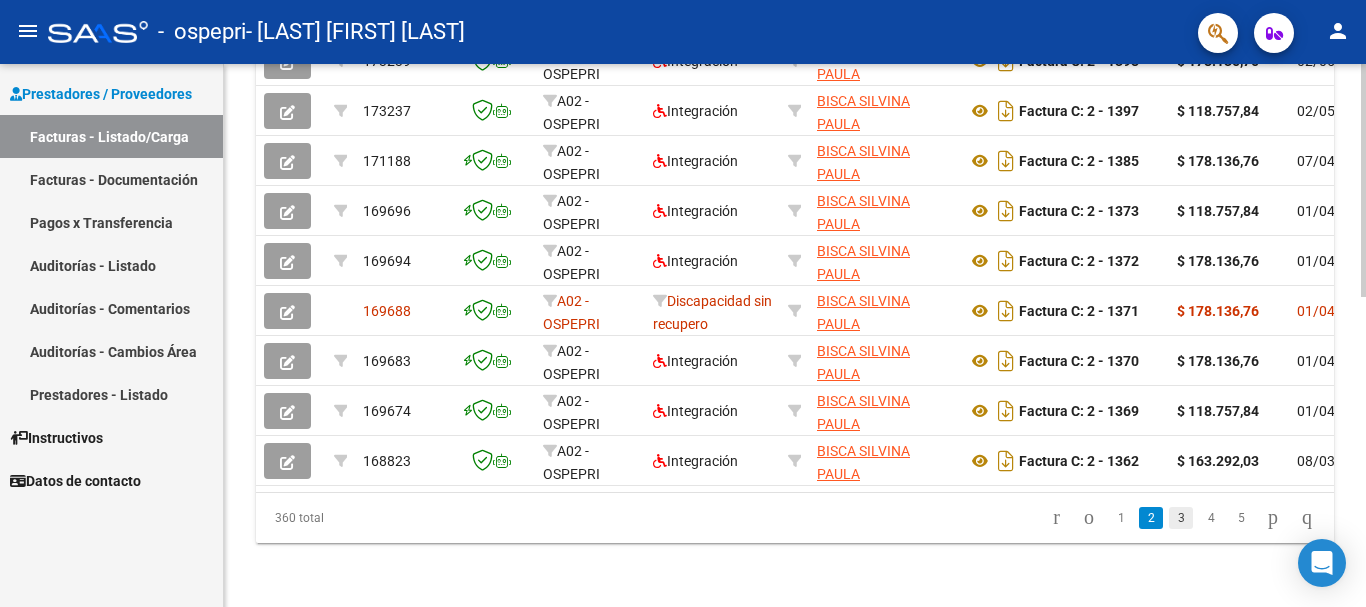 click on "3" 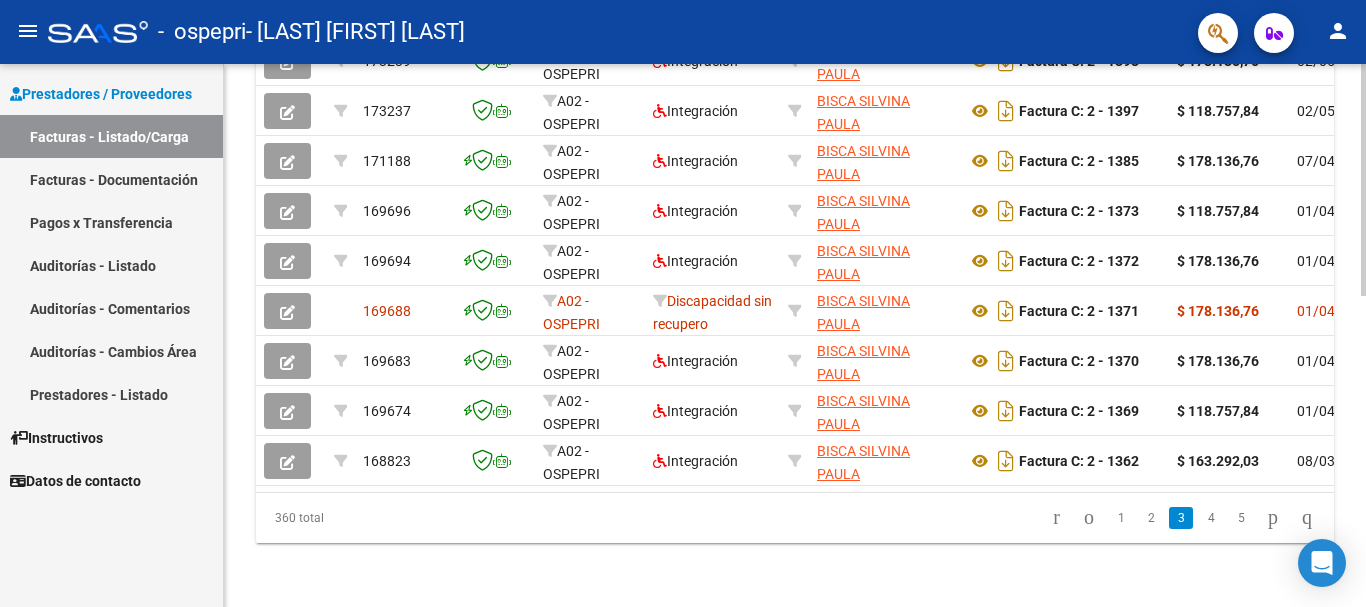 scroll, scrollTop: 725, scrollLeft: 0, axis: vertical 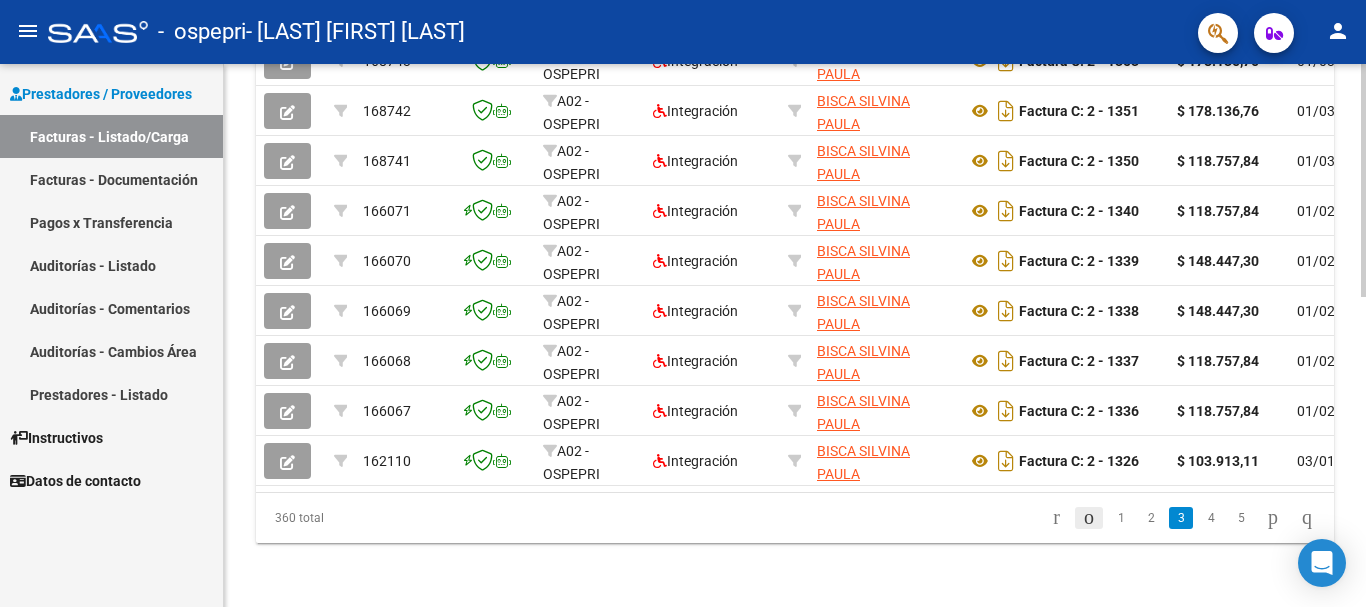 click 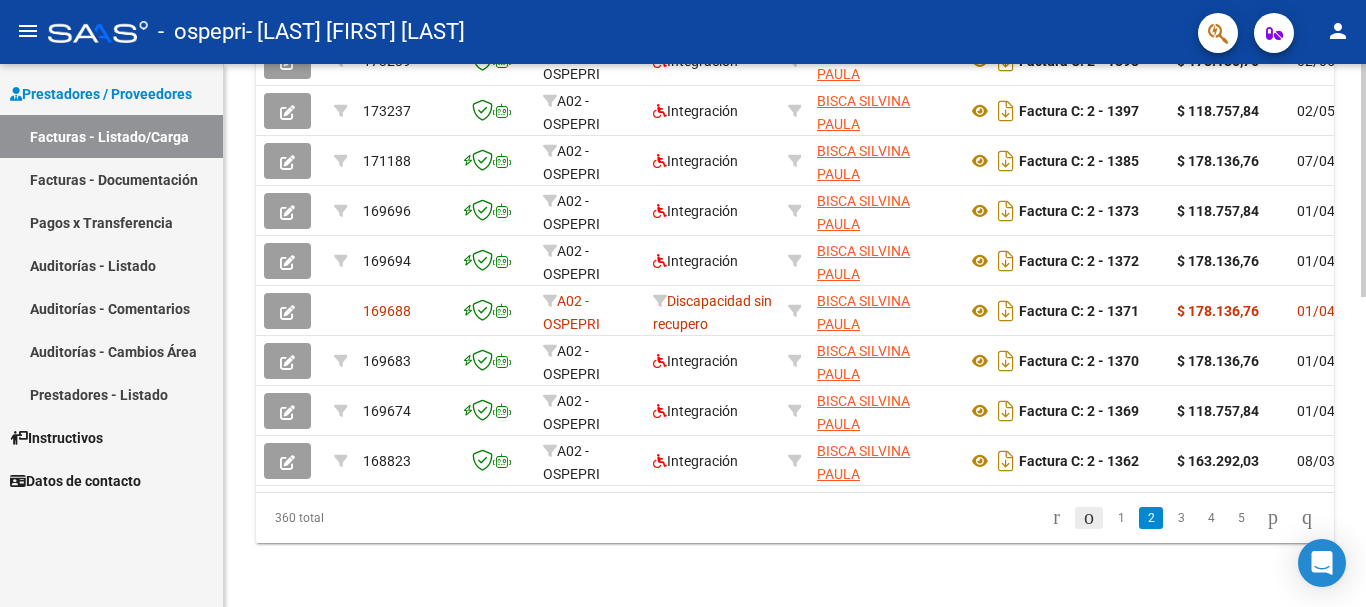 scroll, scrollTop: 725, scrollLeft: 0, axis: vertical 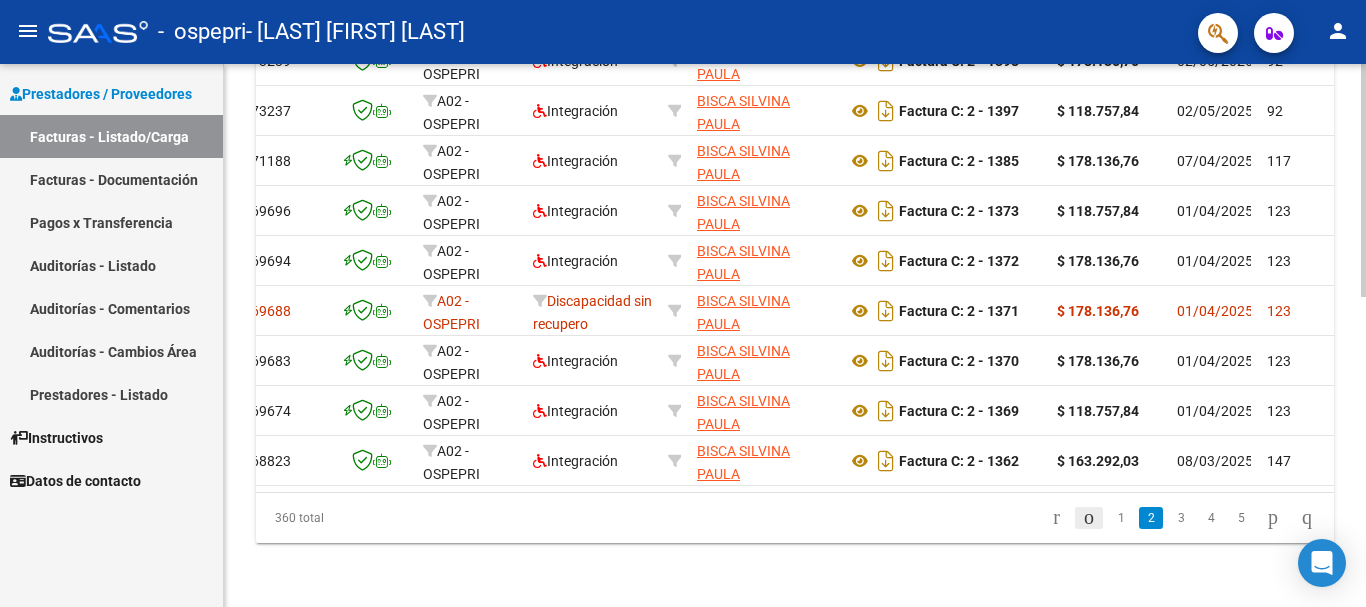 click 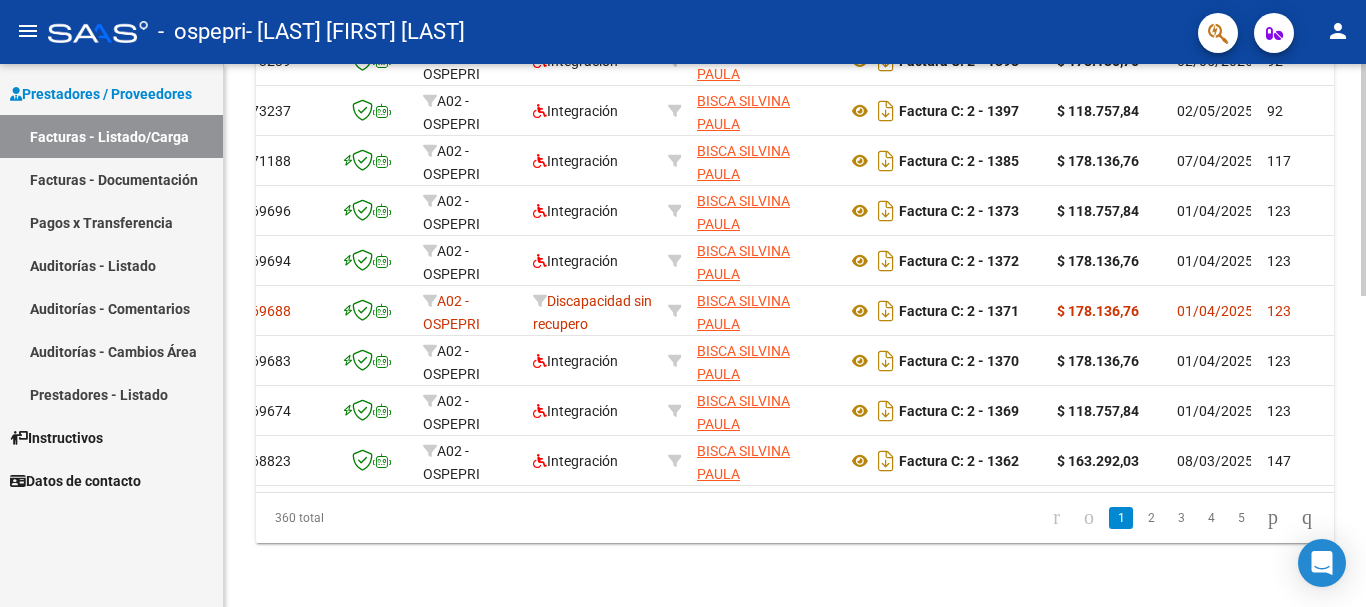 click on "360 total   1   2   3   4   5" 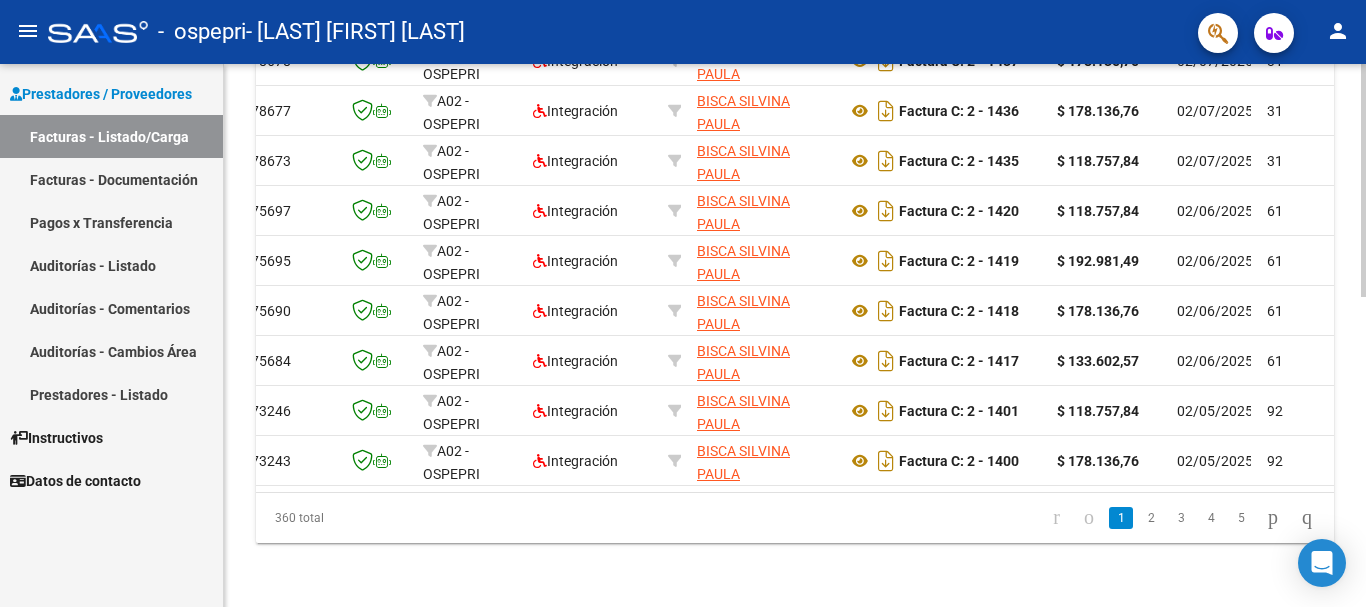 scroll, scrollTop: 725, scrollLeft: 0, axis: vertical 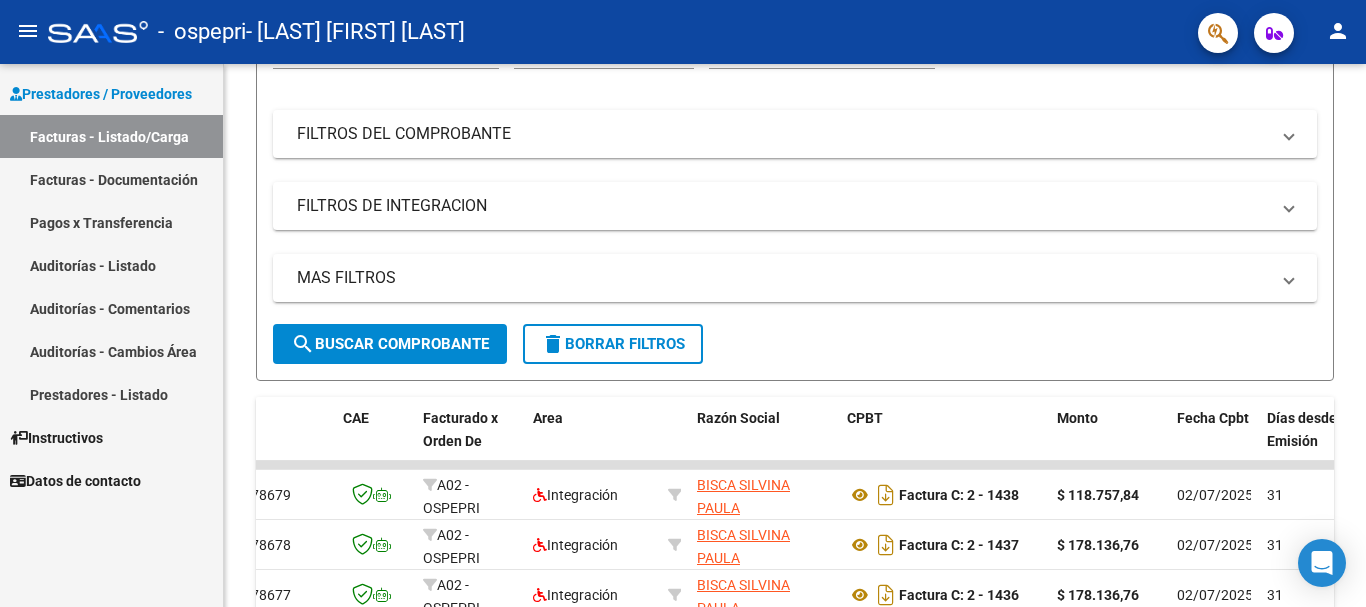 click on "Facturas - Listado/Carga" at bounding box center [111, 136] 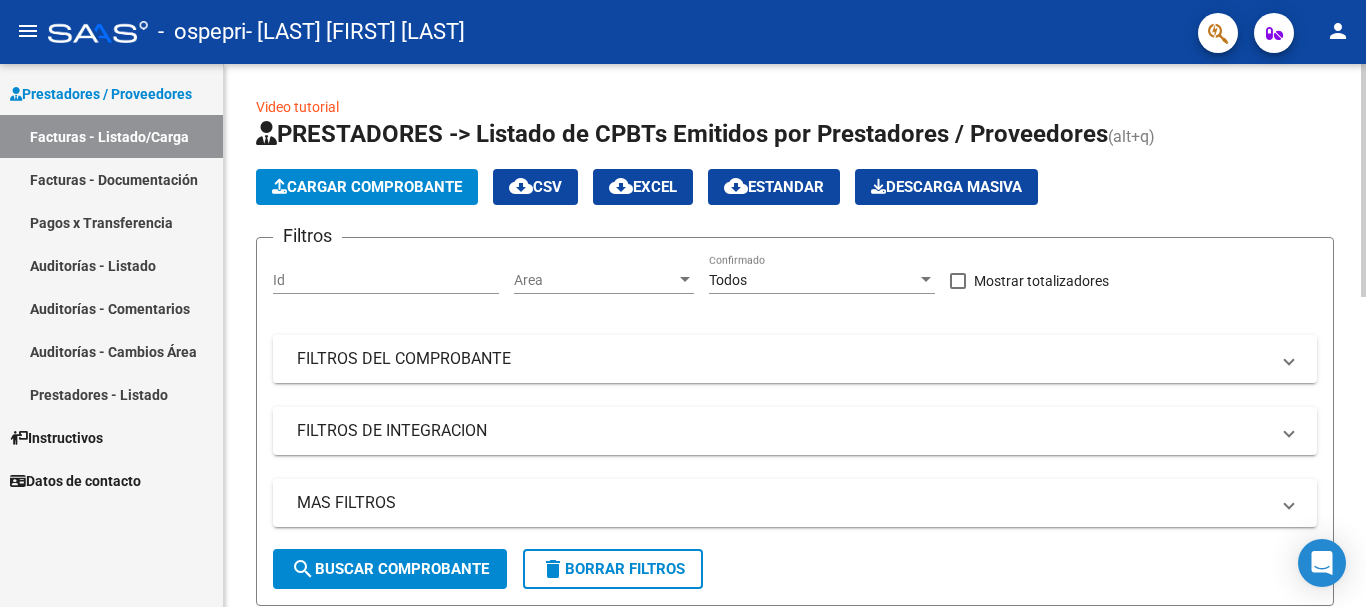 scroll, scrollTop: 600, scrollLeft: 0, axis: vertical 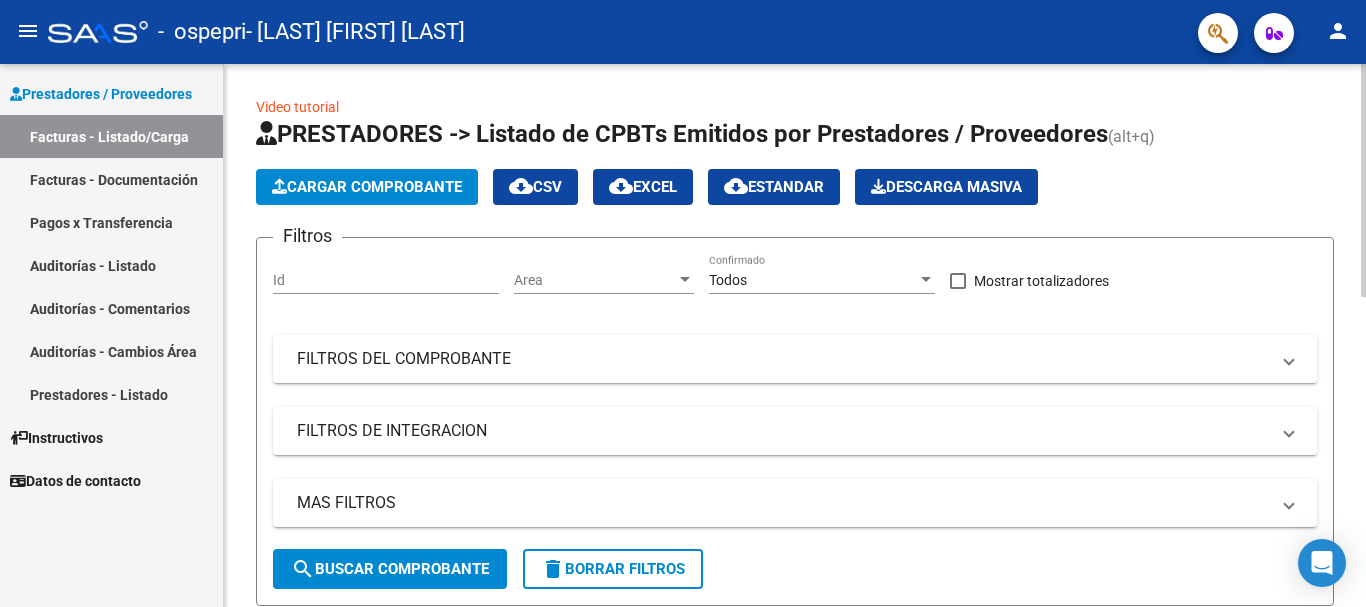 click on "Cargar Comprobante" 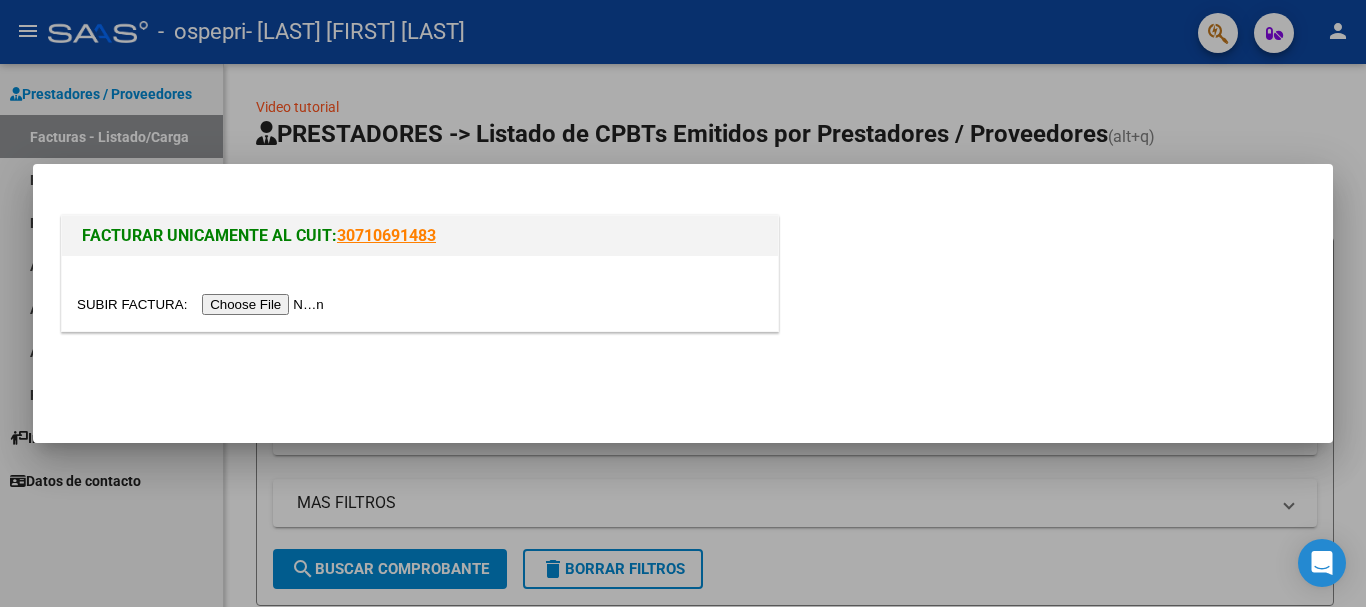 click at bounding box center (203, 304) 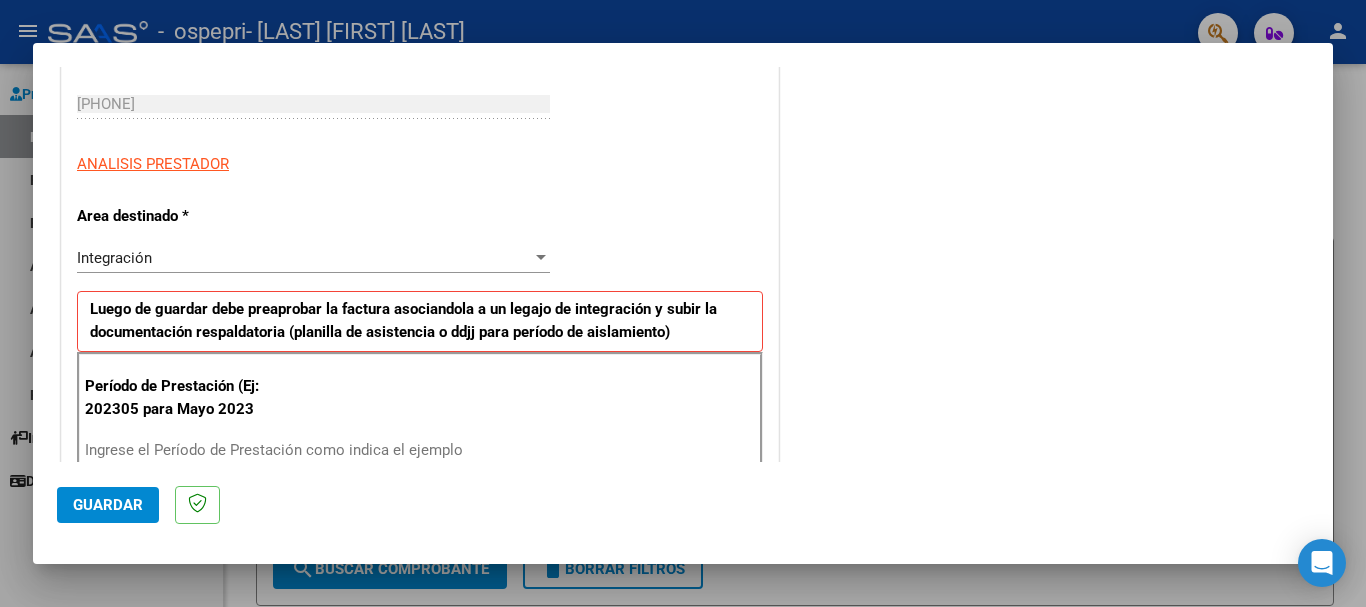 scroll, scrollTop: 300, scrollLeft: 0, axis: vertical 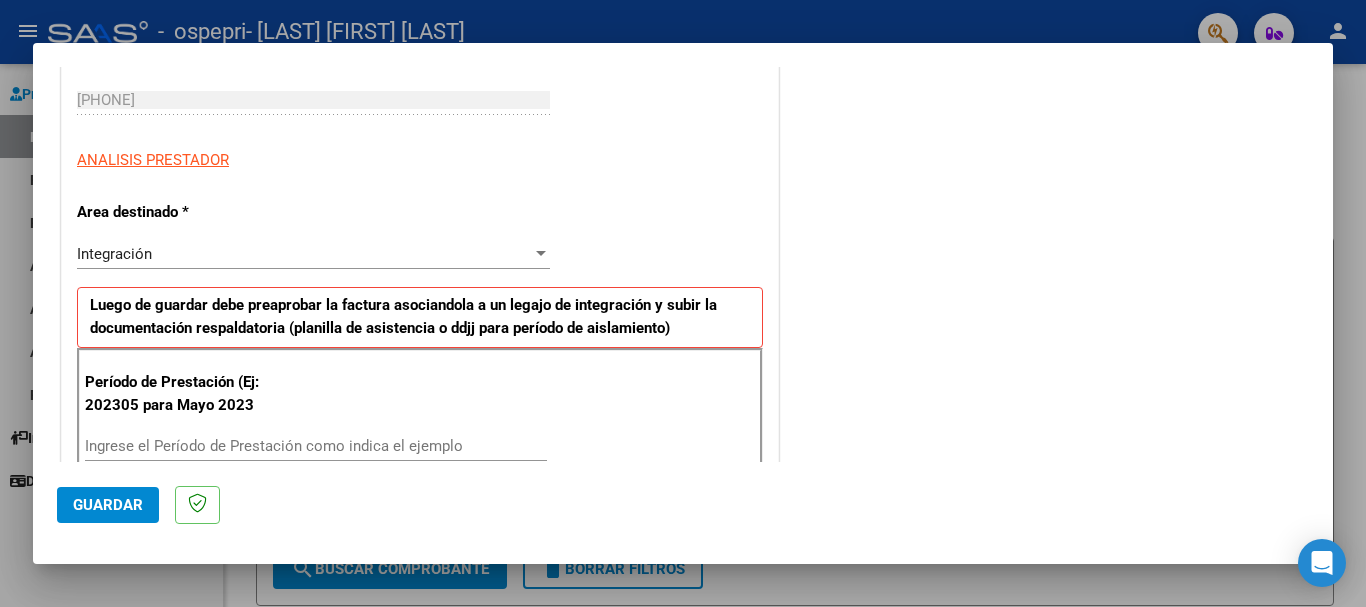 click on "Integración" at bounding box center (304, 254) 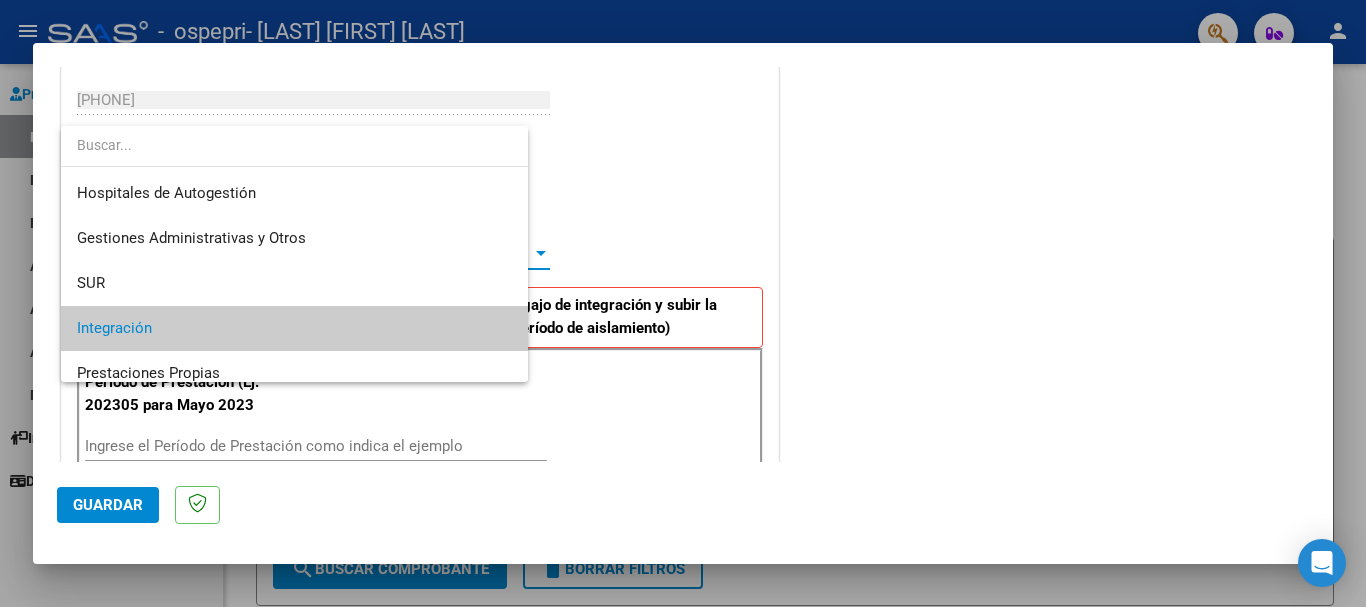 scroll, scrollTop: 75, scrollLeft: 0, axis: vertical 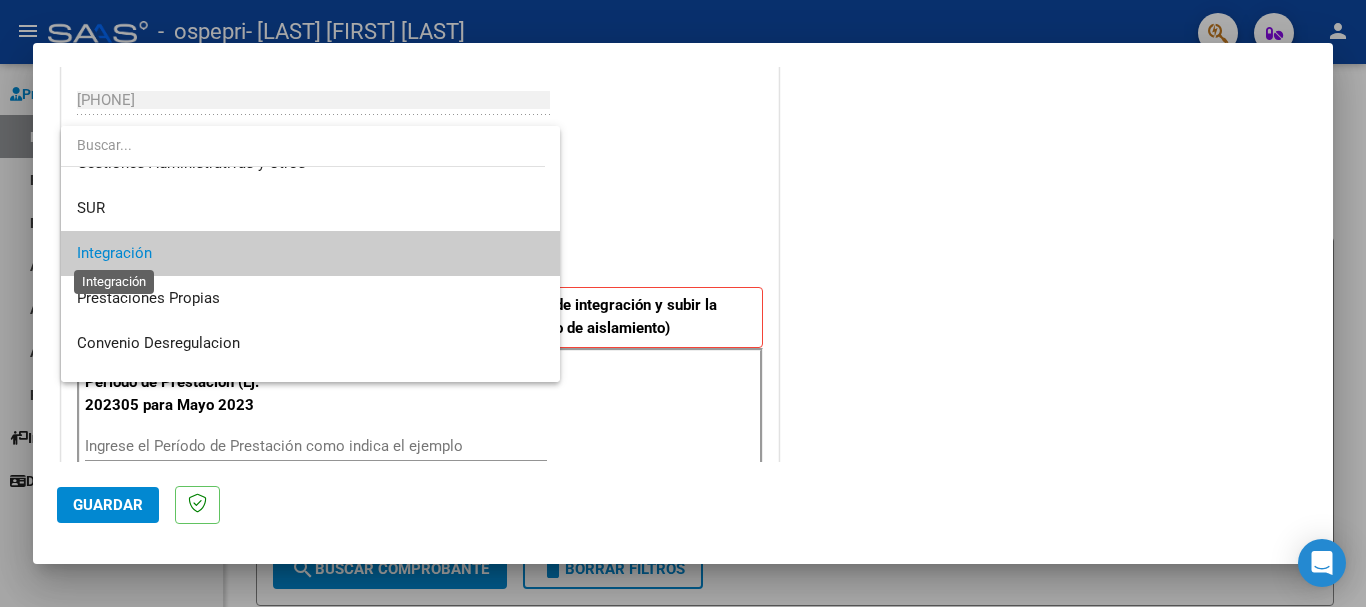 click on "Integración" at bounding box center (114, 253) 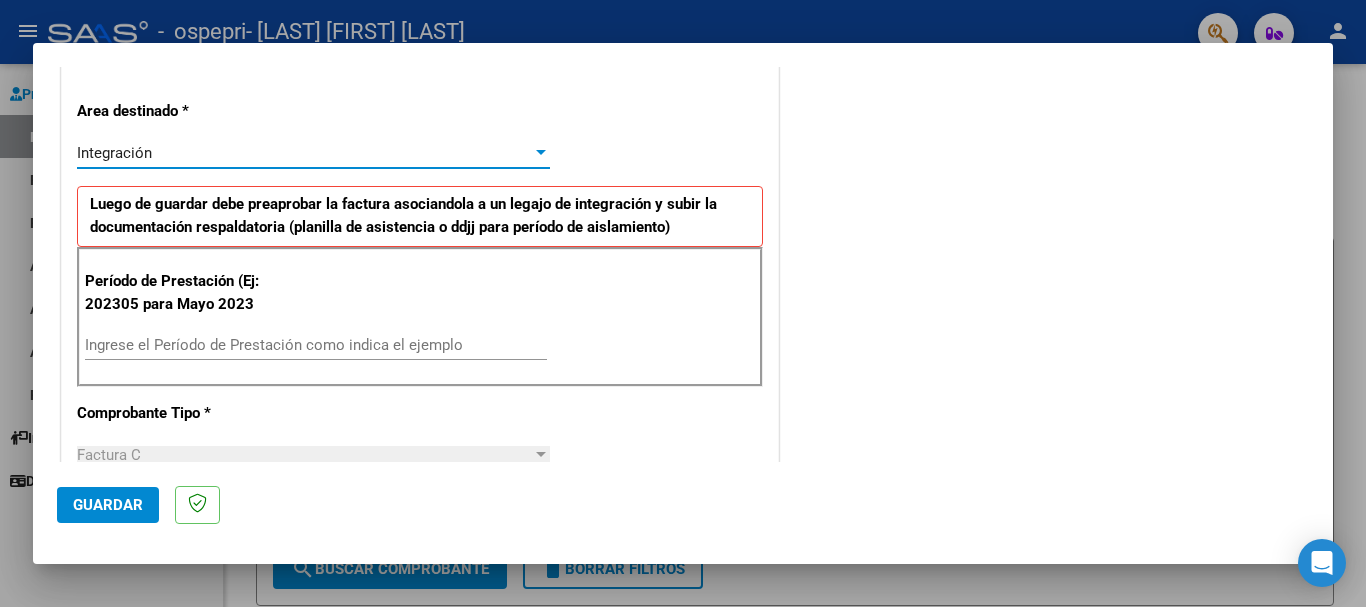 scroll, scrollTop: 500, scrollLeft: 0, axis: vertical 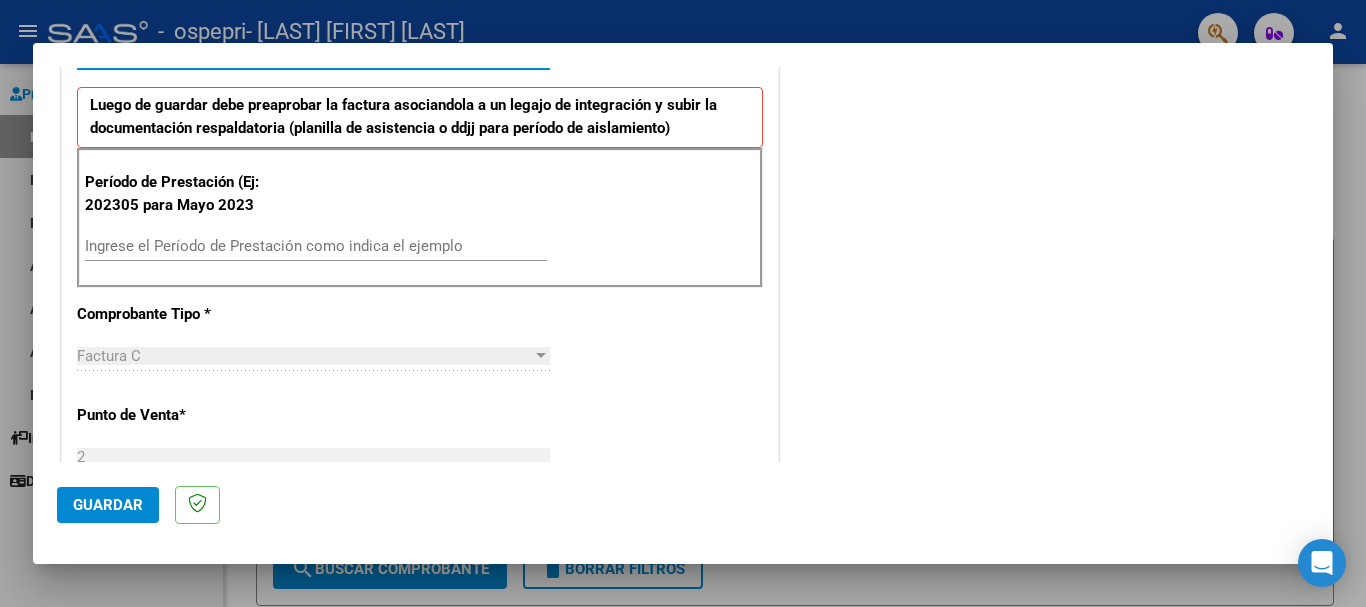 click on "Ingrese el Período de Prestación como indica el ejemplo" at bounding box center [316, 246] 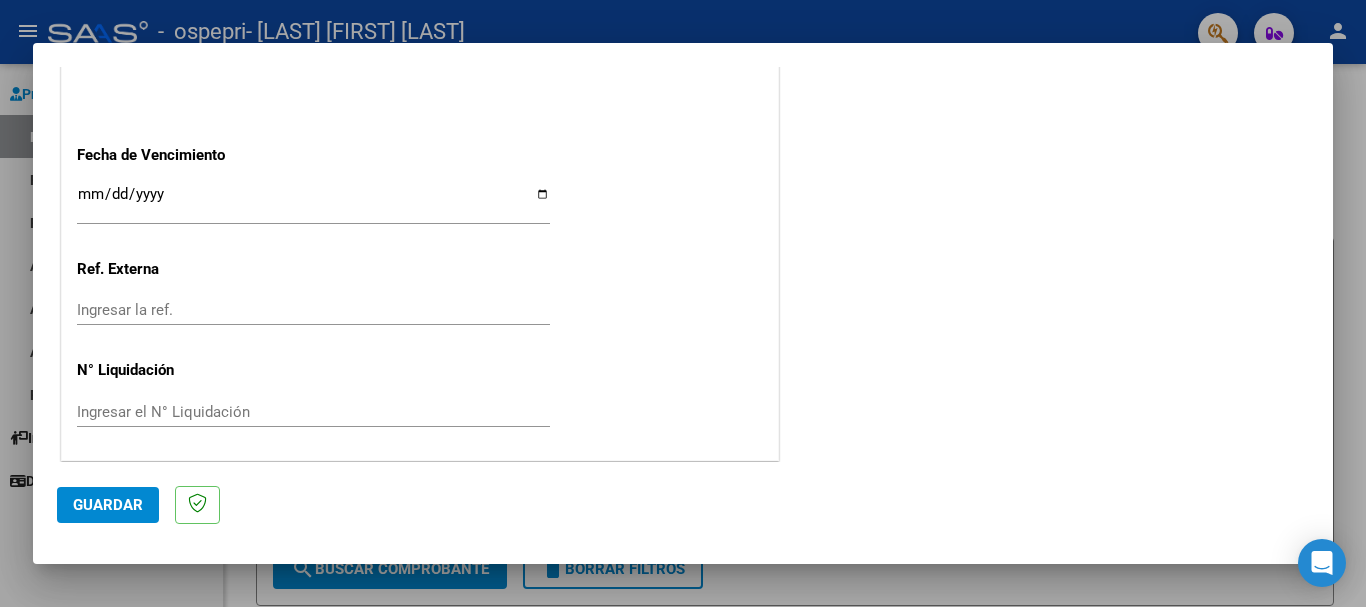 scroll, scrollTop: 1327, scrollLeft: 0, axis: vertical 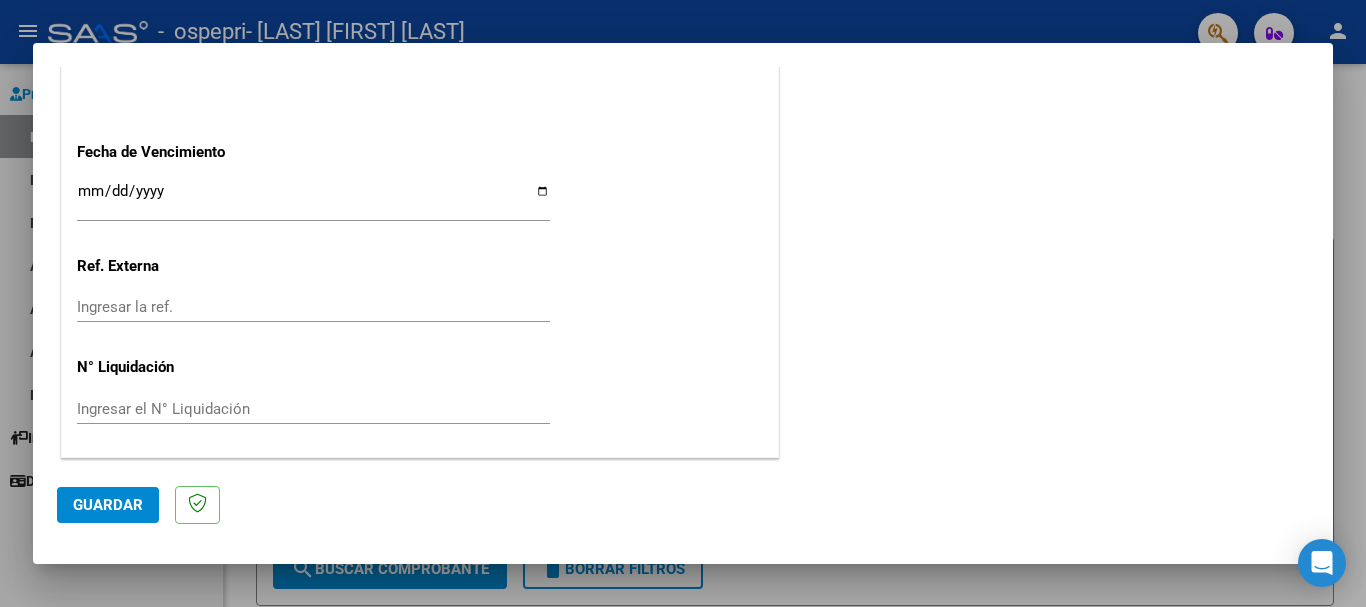 type on "202507" 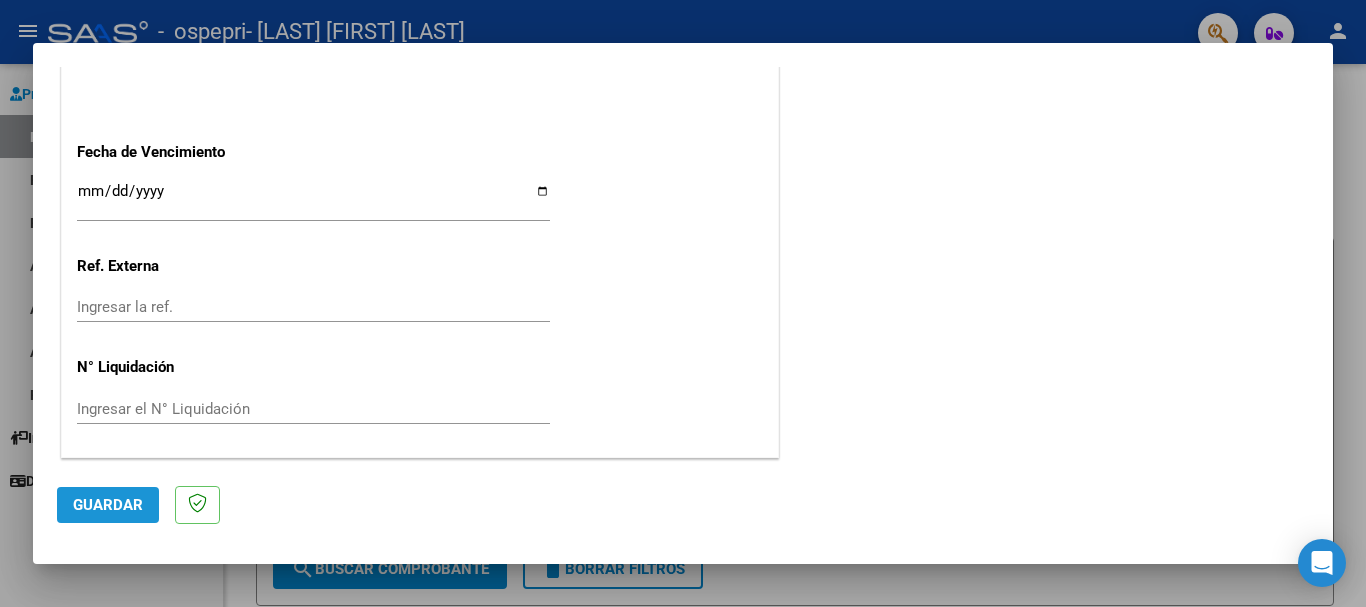 click on "Guardar" 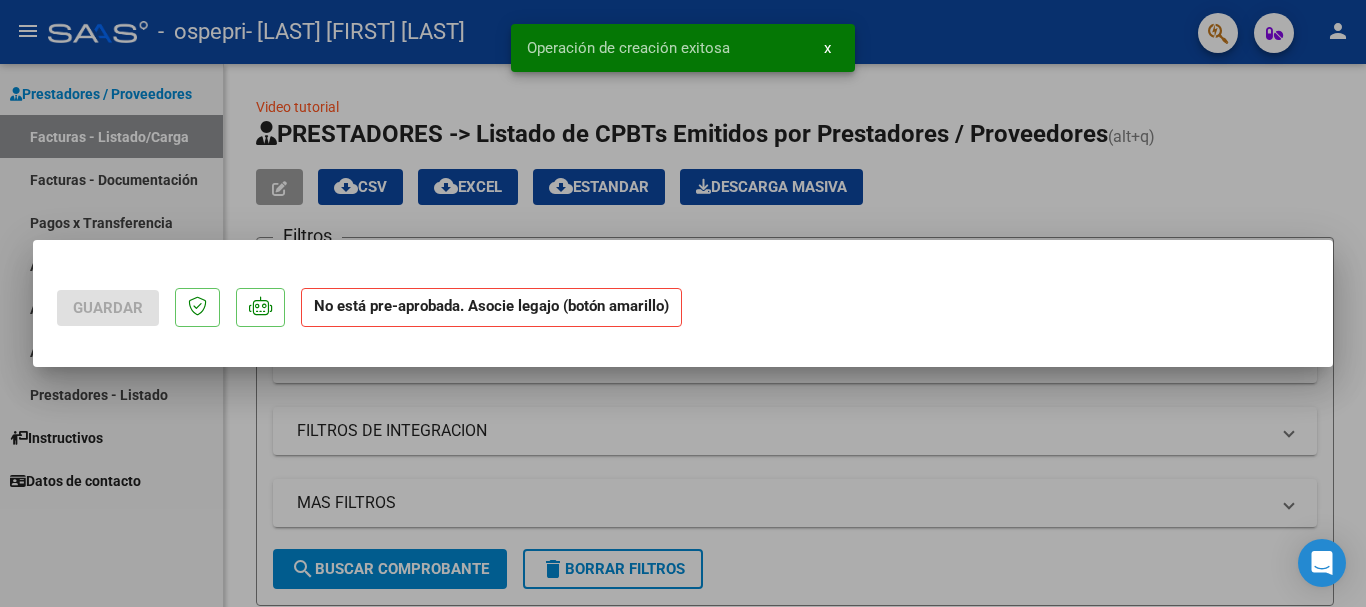 scroll, scrollTop: 0, scrollLeft: 0, axis: both 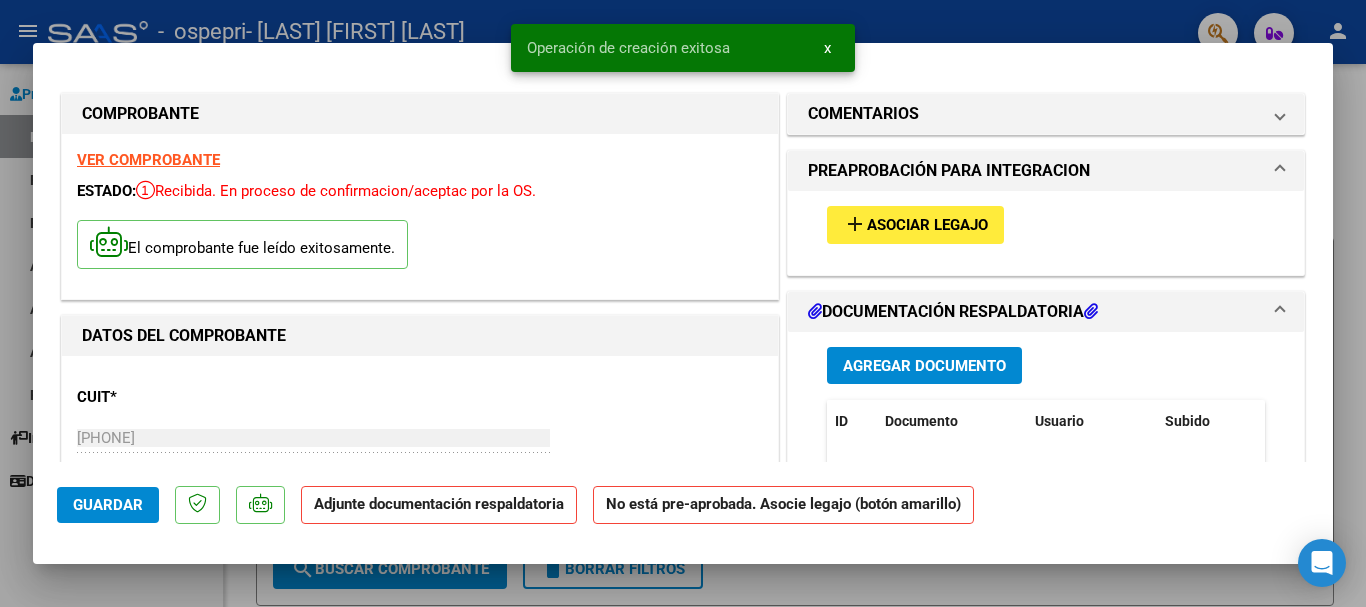 click on "Asociar Legajo" at bounding box center (927, 226) 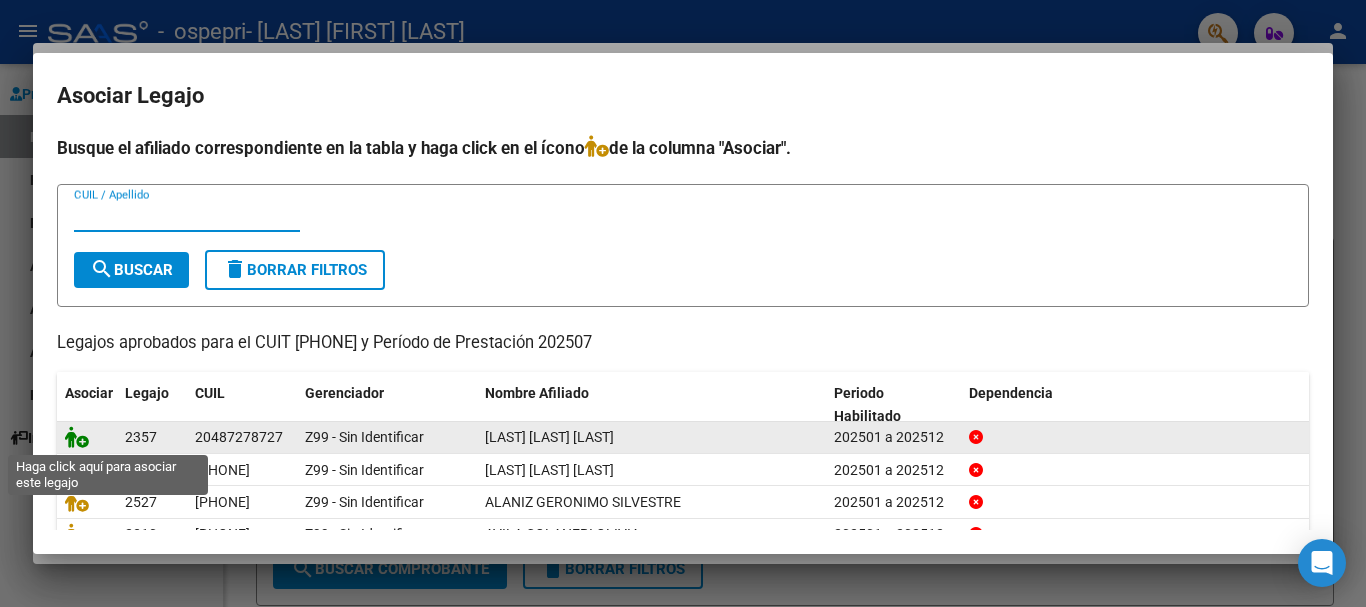 click 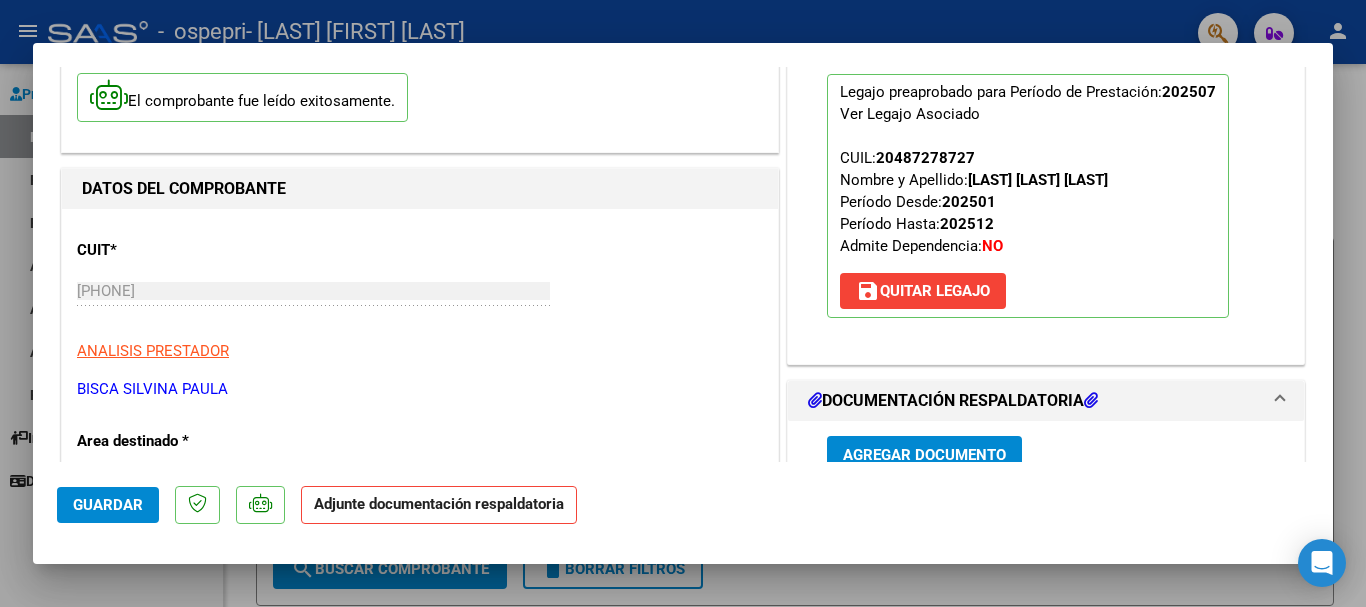 scroll, scrollTop: 200, scrollLeft: 0, axis: vertical 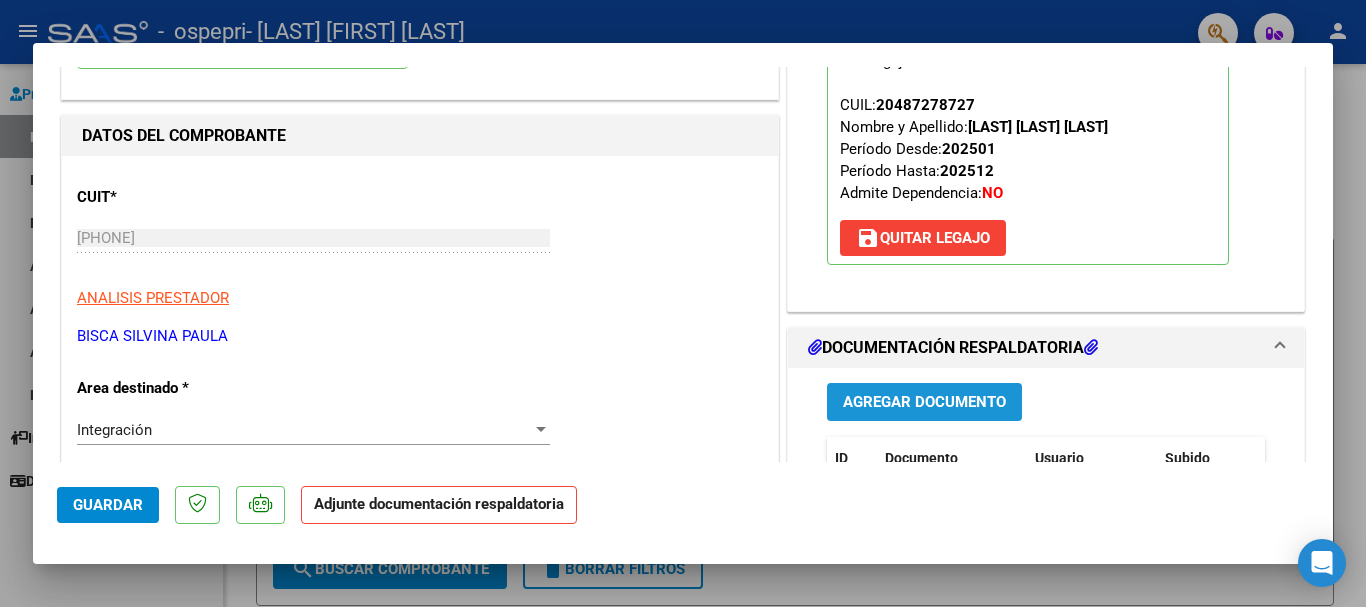 click on "Agregar Documento" at bounding box center [924, 403] 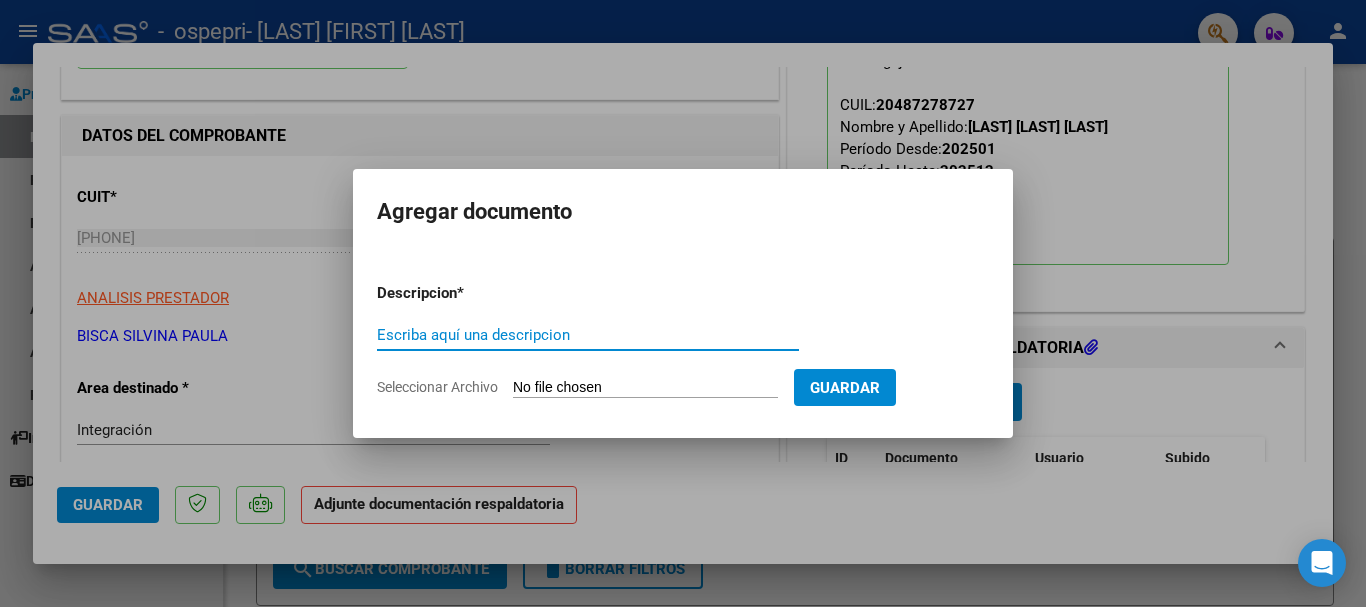 click on "Escriba aquí una descripcion" at bounding box center [588, 335] 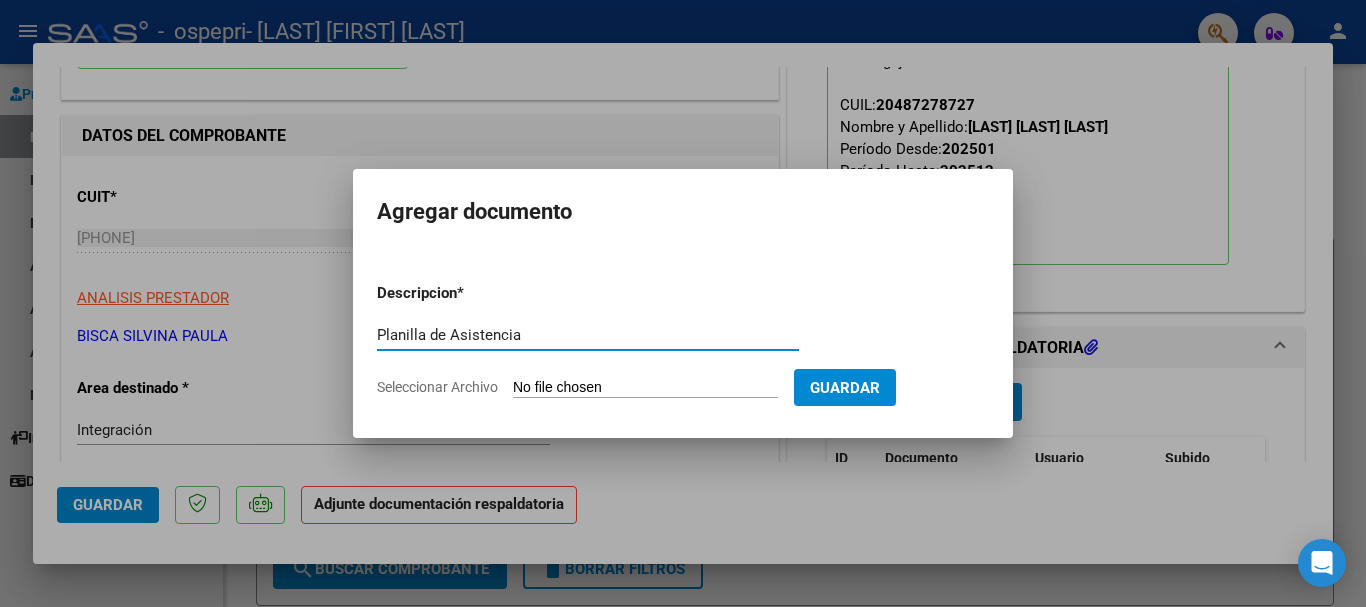 type on "Planilla de Asistencia" 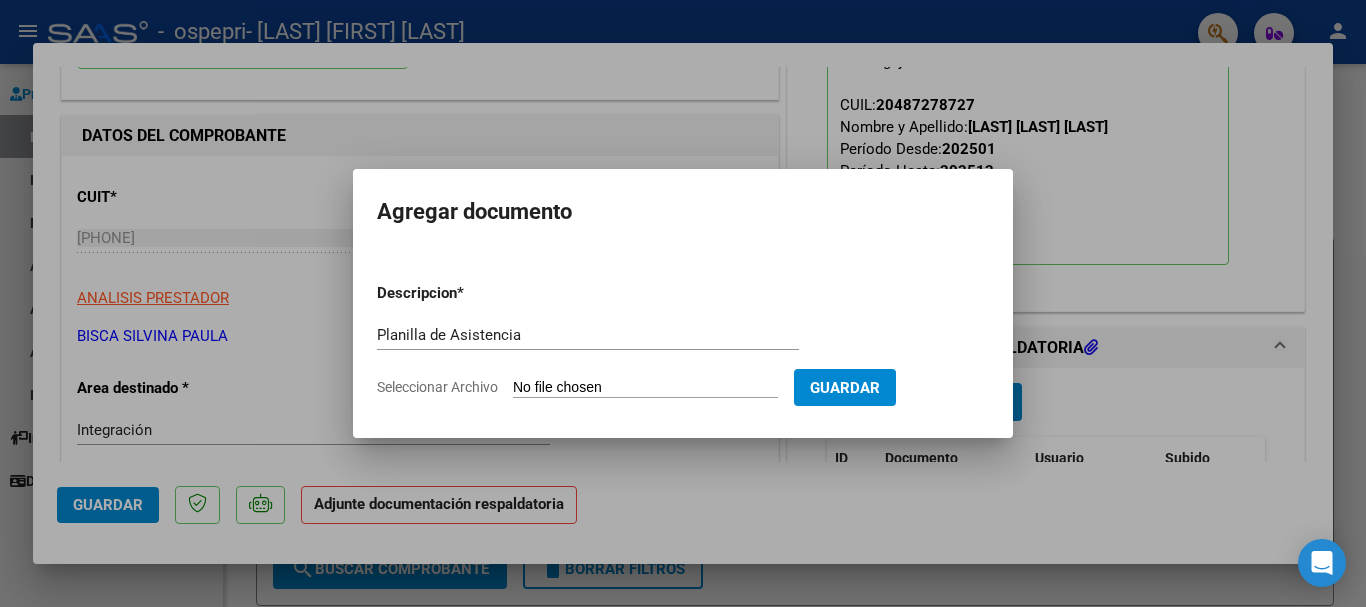 type on "C:\fakepath\07 asist Eneas.pdf" 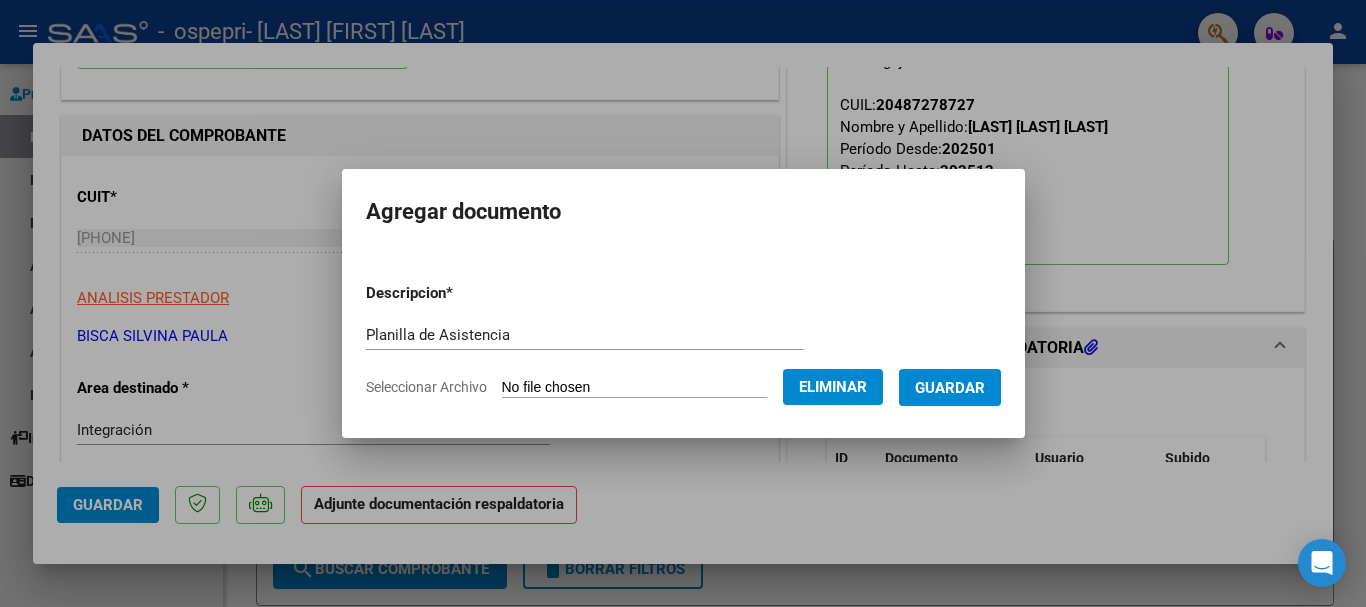 click on "Guardar" at bounding box center (950, 388) 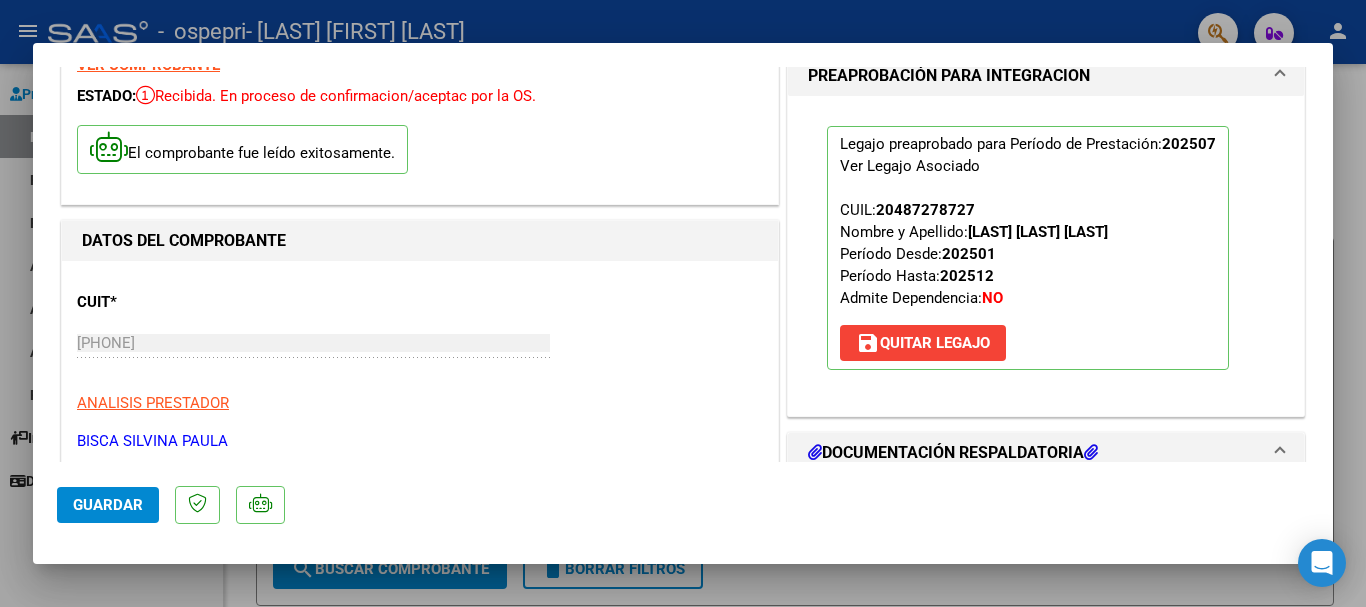 scroll, scrollTop: 0, scrollLeft: 0, axis: both 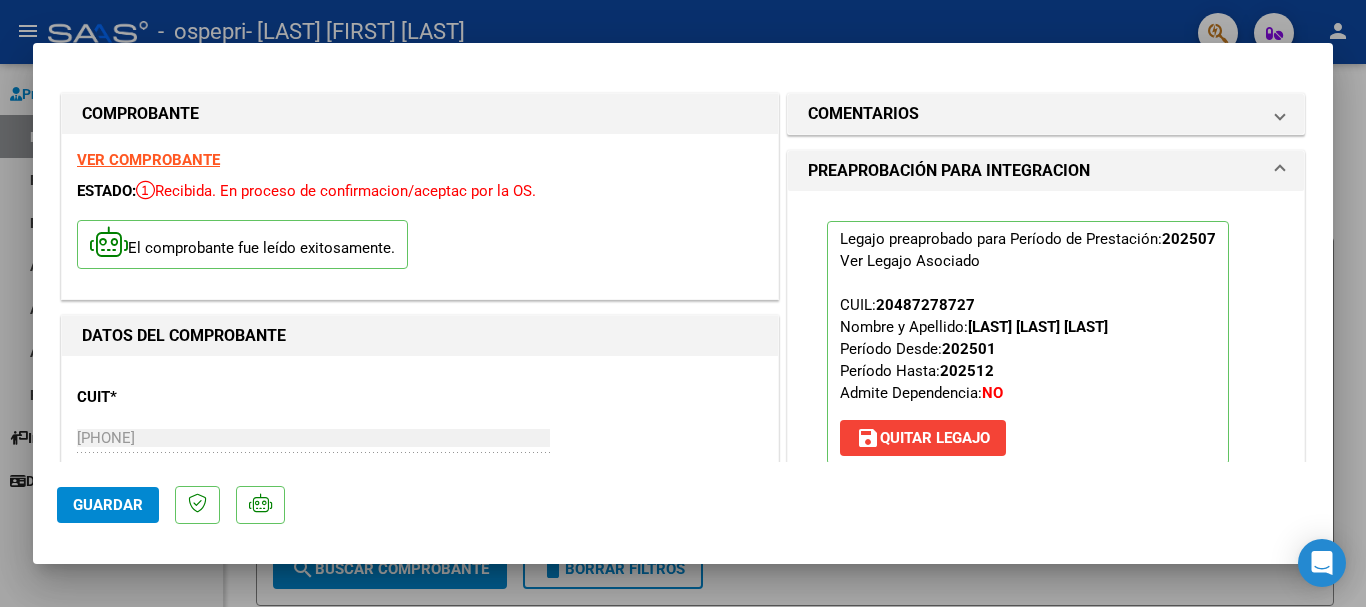 click at bounding box center (683, 303) 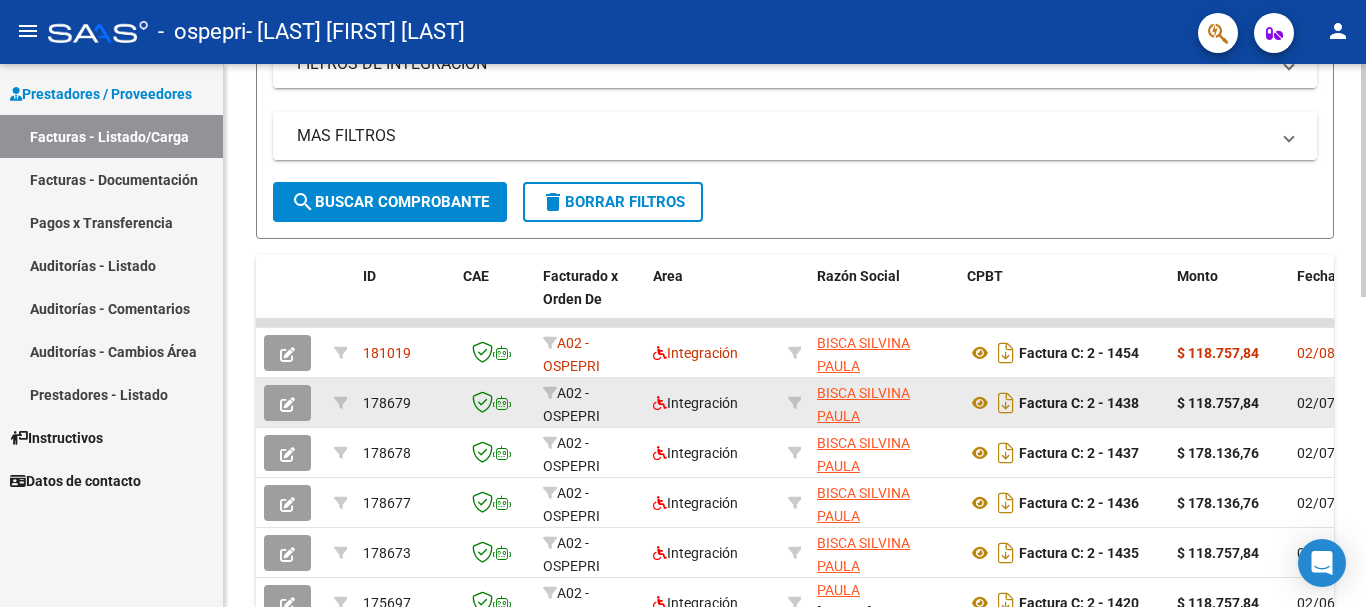 scroll, scrollTop: 400, scrollLeft: 0, axis: vertical 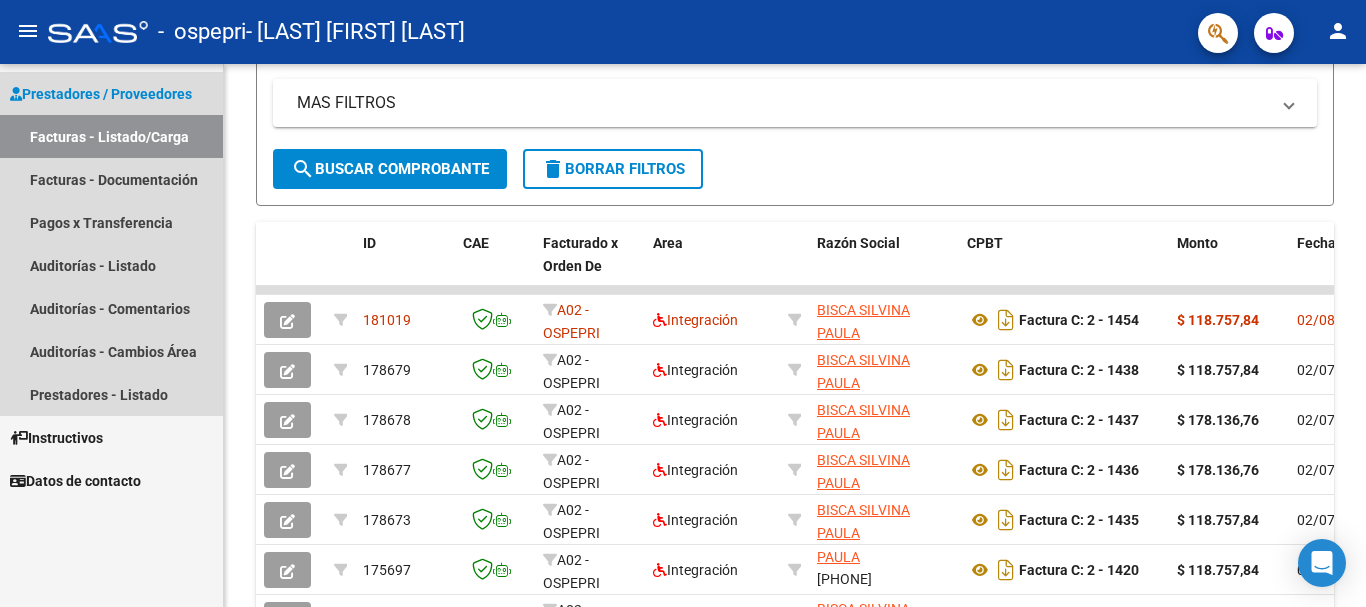 click on "Facturas - Listado/Carga" at bounding box center [111, 136] 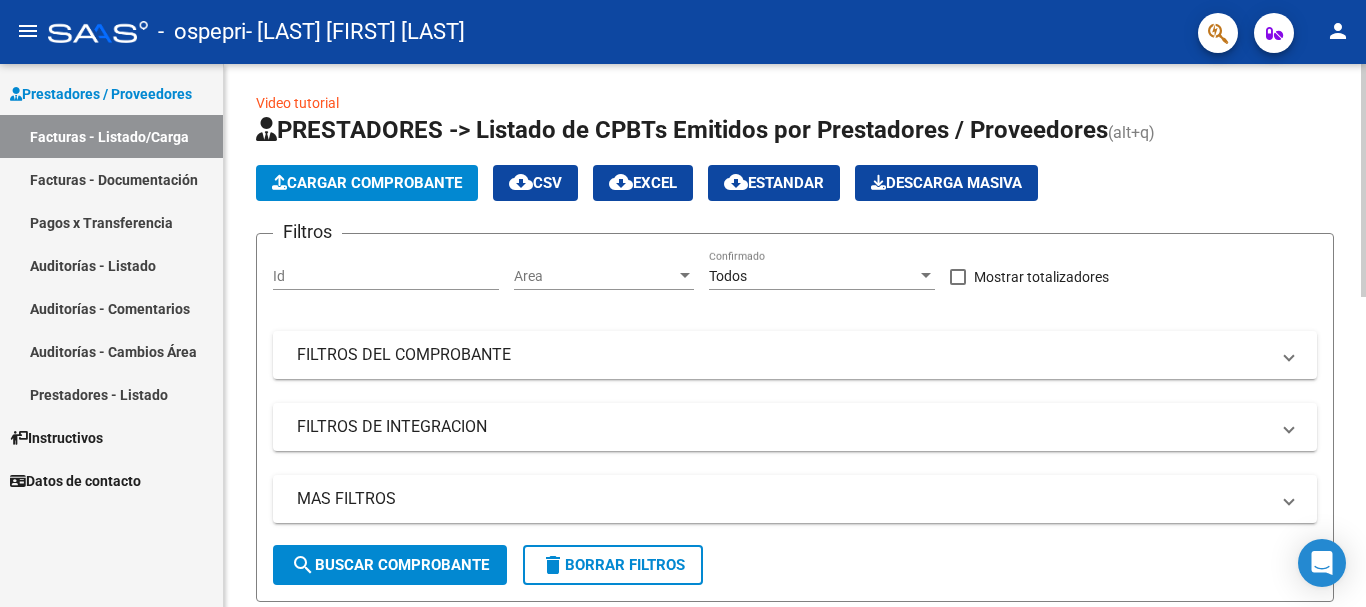scroll, scrollTop: 0, scrollLeft: 0, axis: both 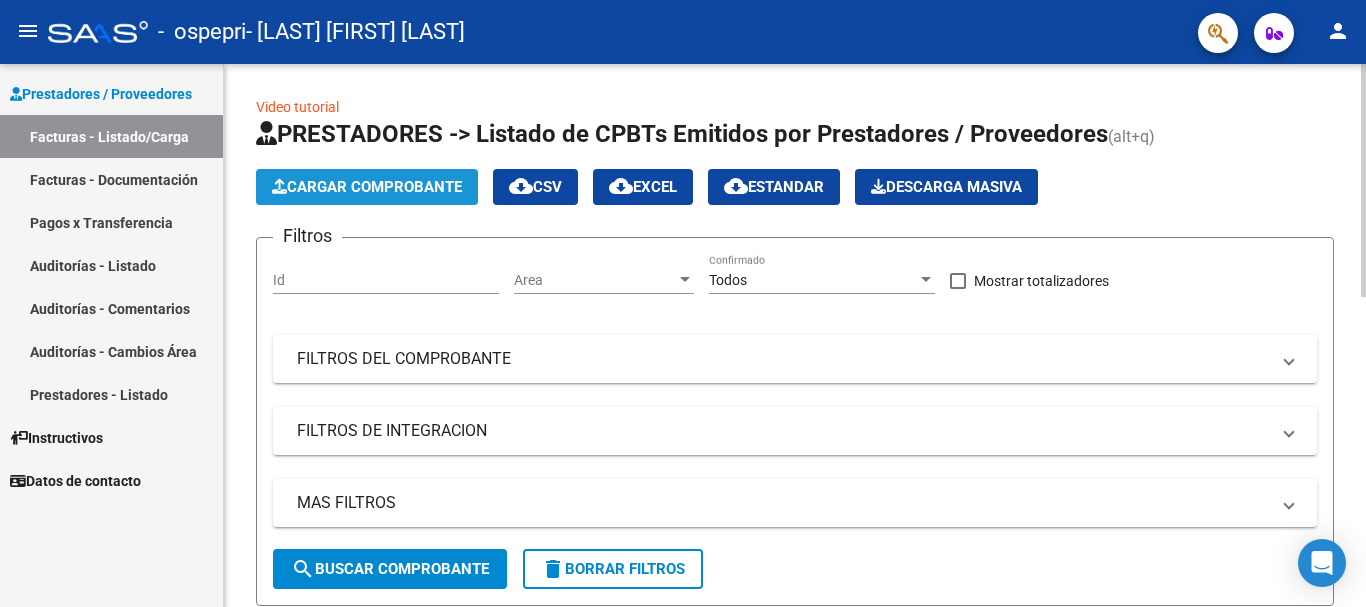 click on "Cargar Comprobante" 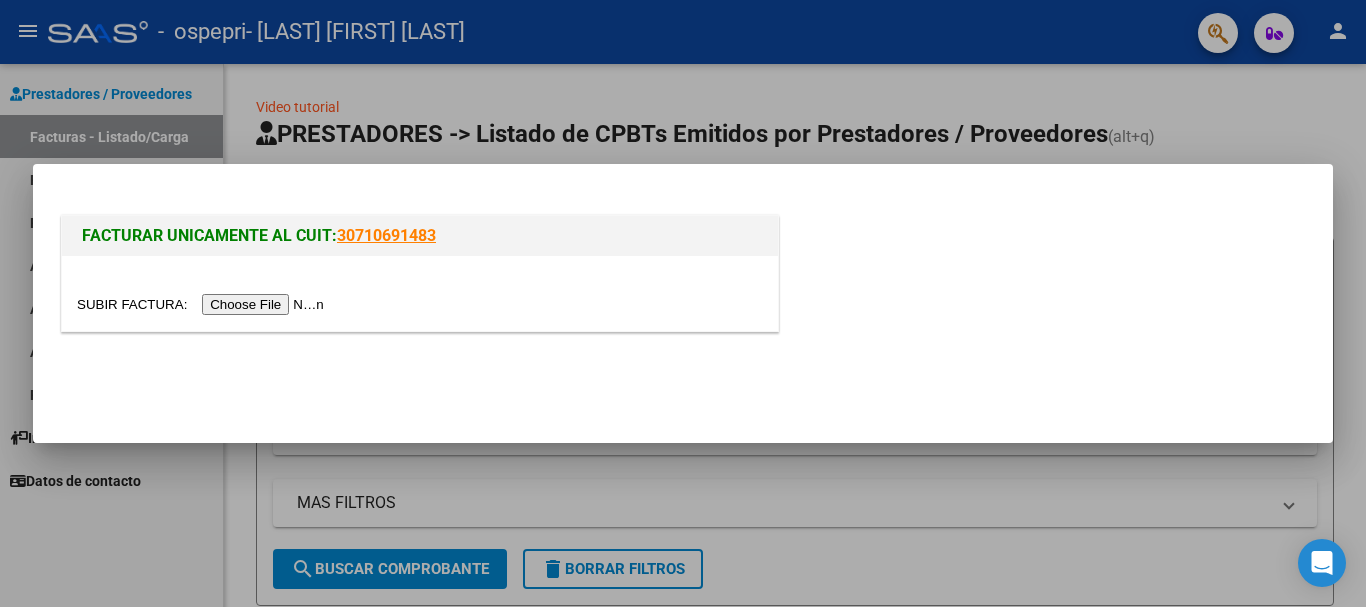 click at bounding box center [203, 304] 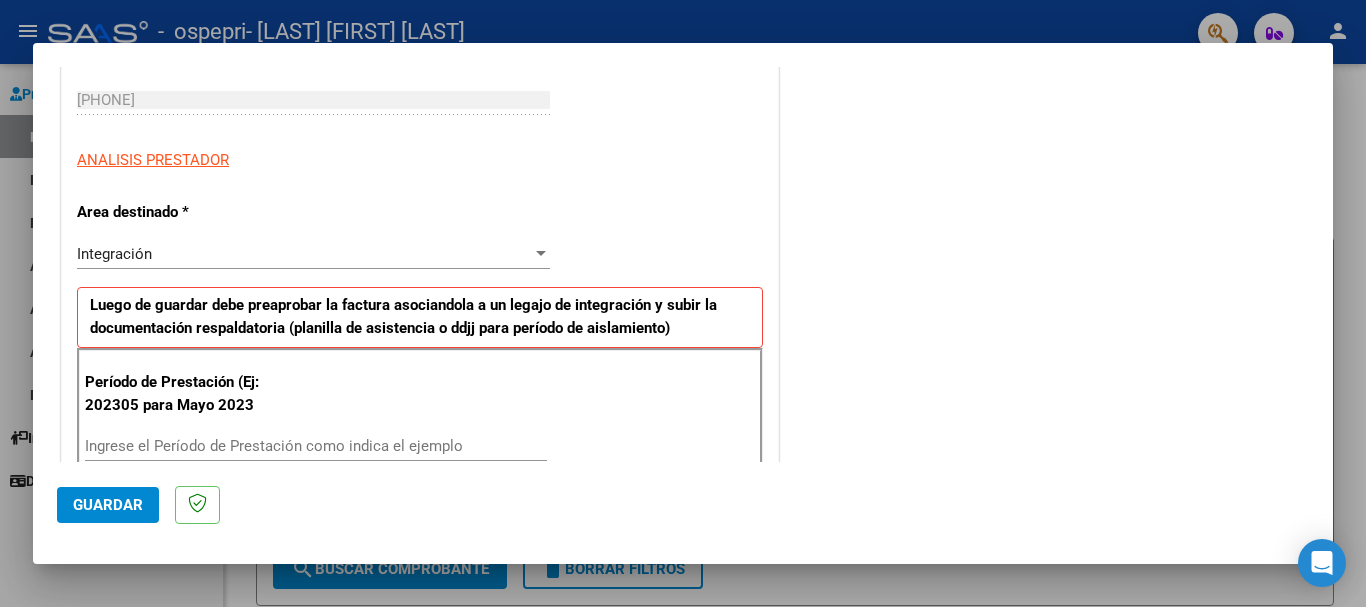 scroll, scrollTop: 400, scrollLeft: 0, axis: vertical 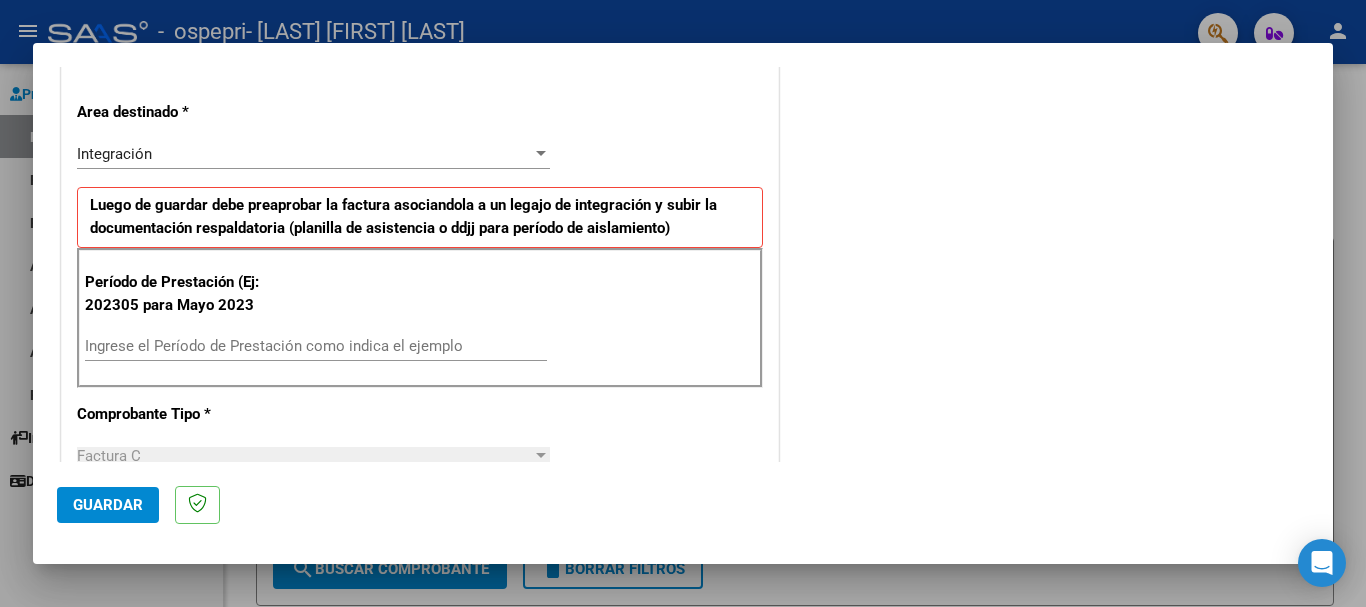click on "Ingrese el Período de Prestación como indica el ejemplo" at bounding box center (316, 346) 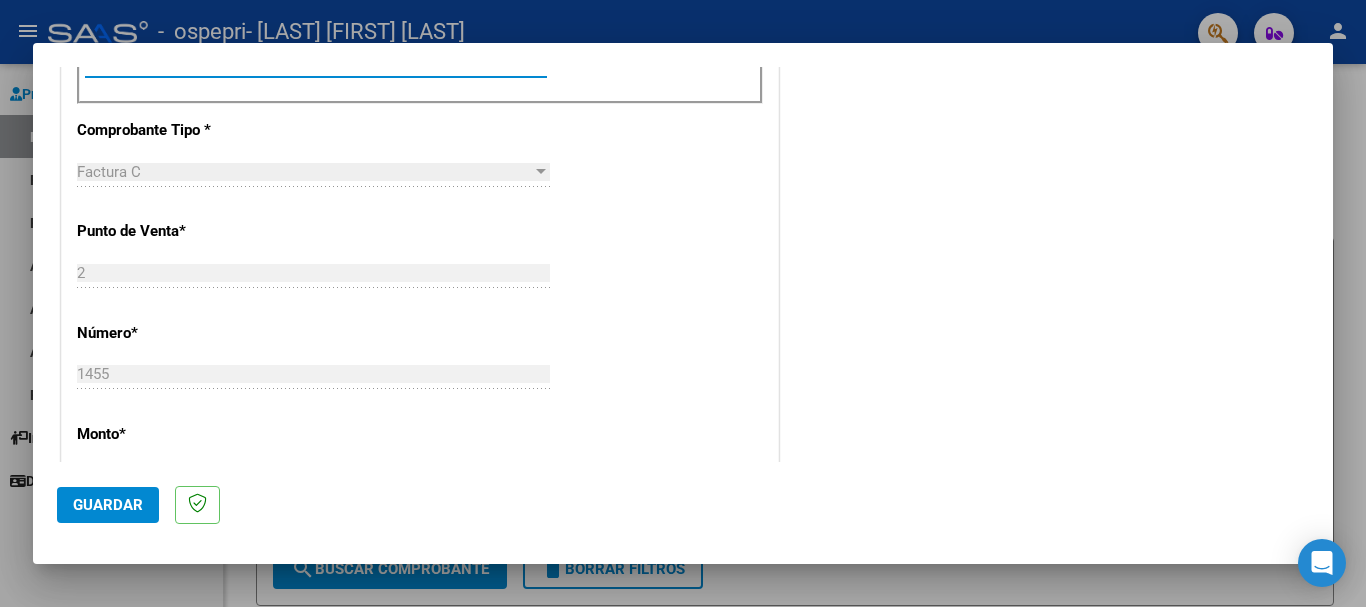 scroll, scrollTop: 600, scrollLeft: 0, axis: vertical 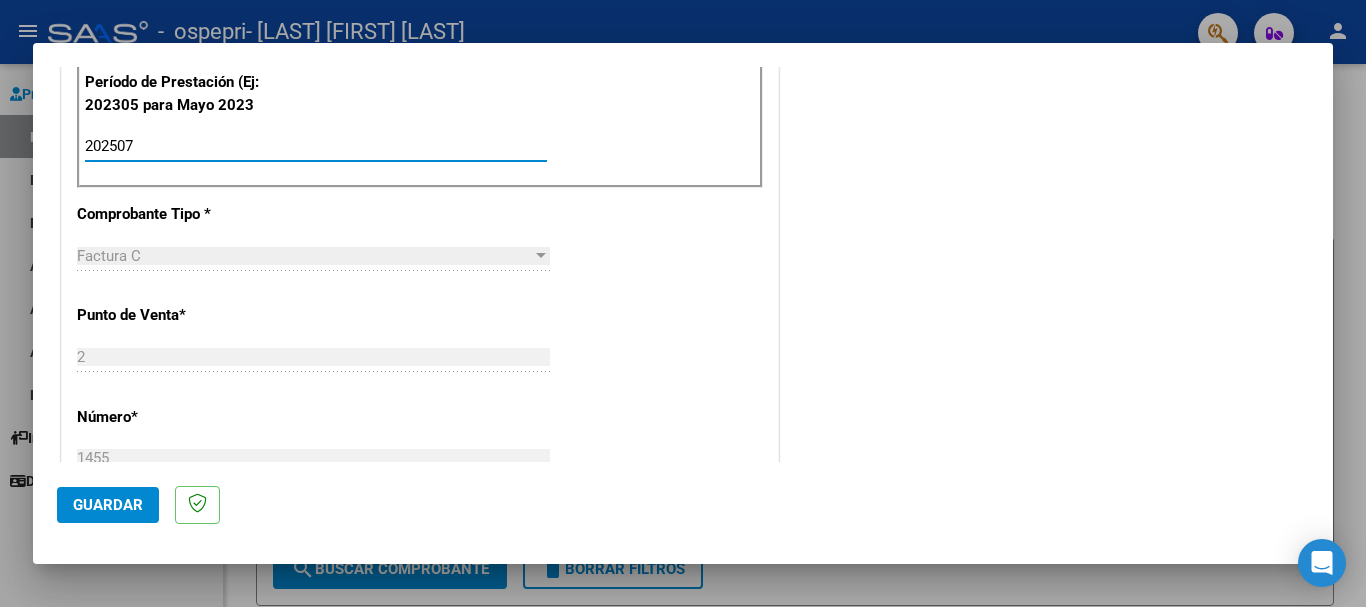 type on "202507" 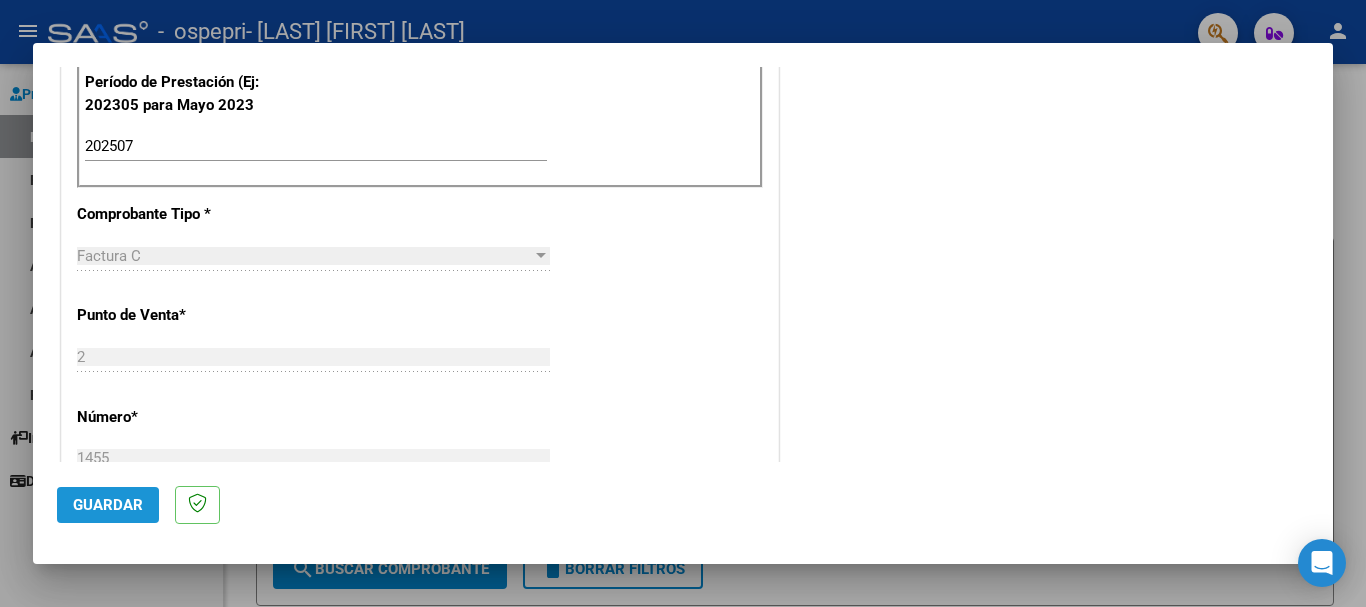 click on "Guardar" 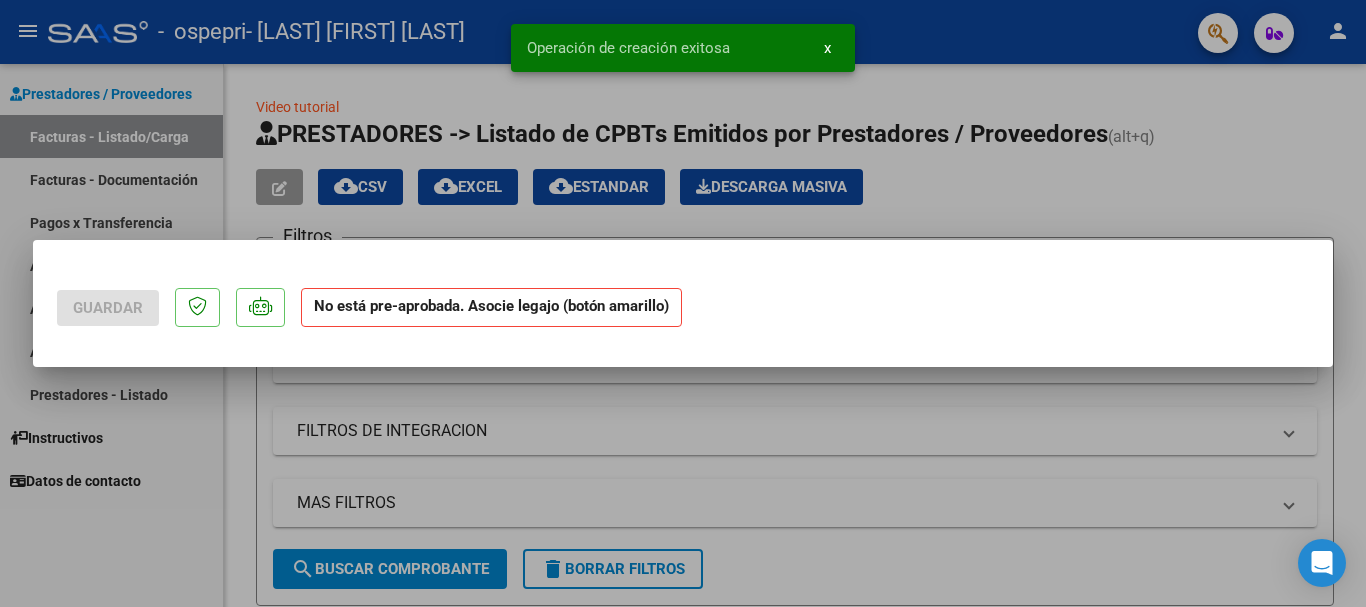 scroll, scrollTop: 0, scrollLeft: 0, axis: both 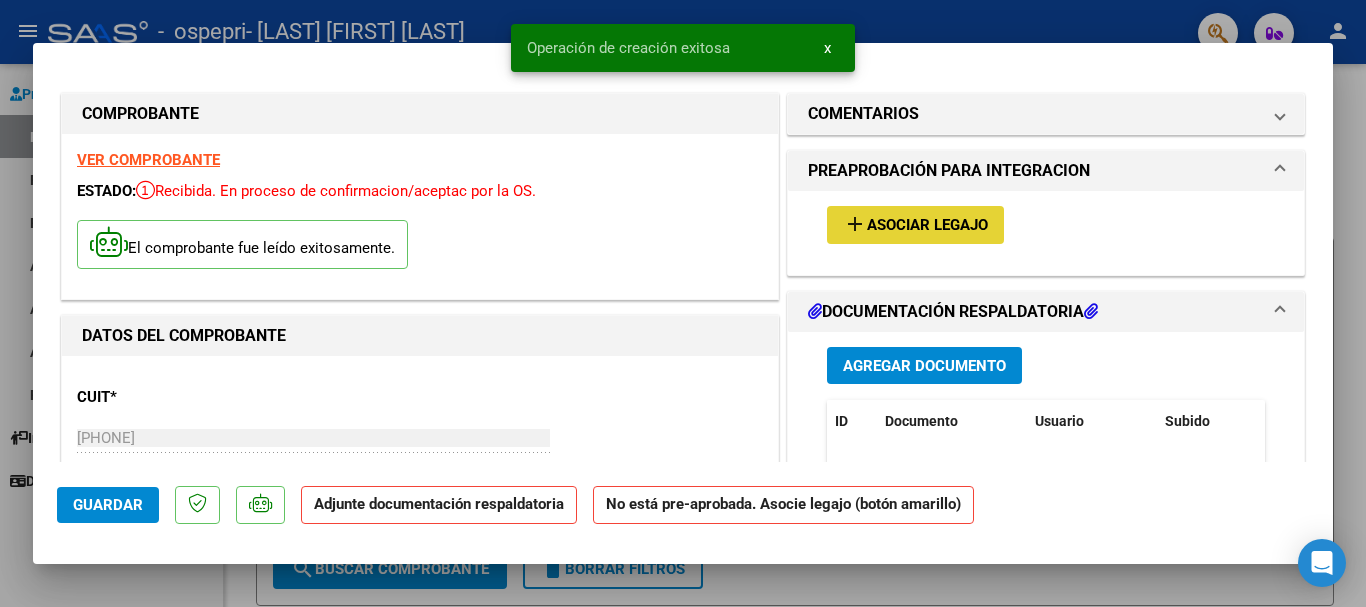 click on "Asociar Legajo" at bounding box center [927, 226] 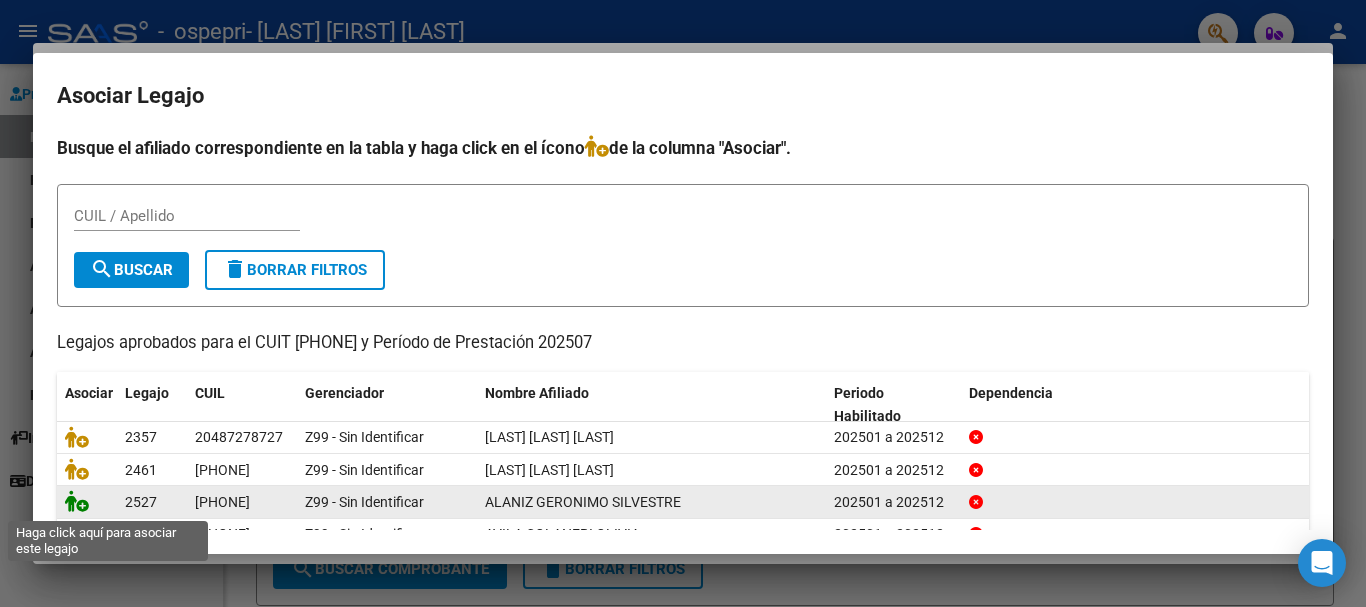 click 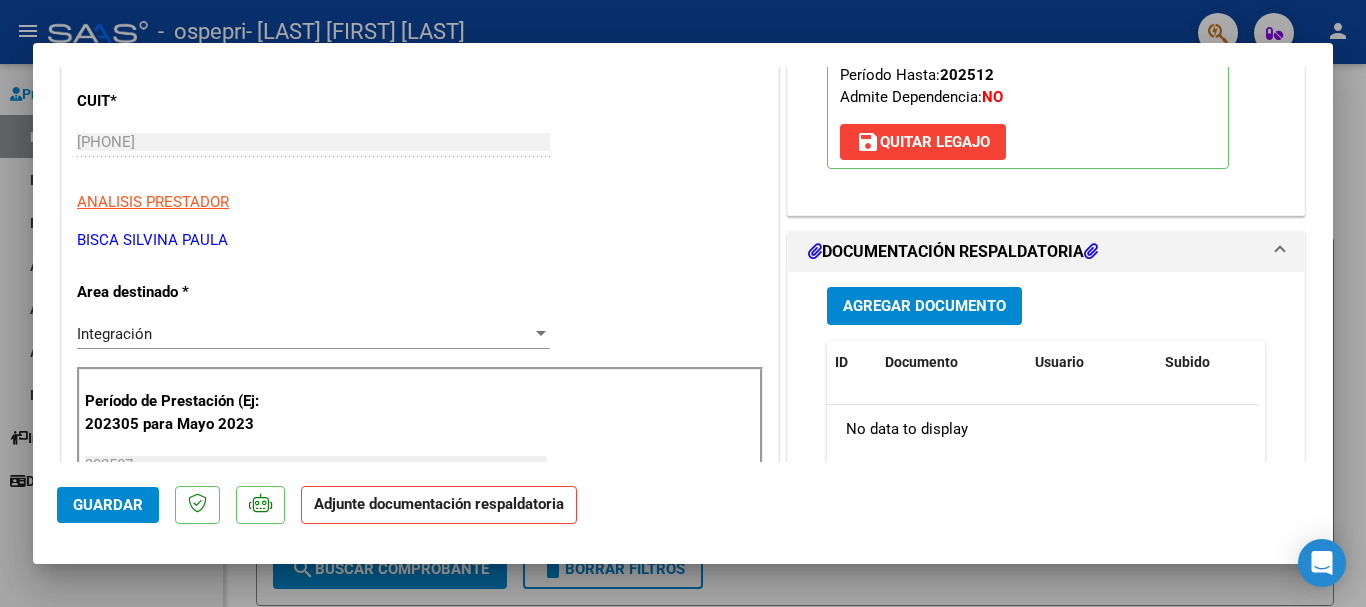 scroll, scrollTop: 300, scrollLeft: 0, axis: vertical 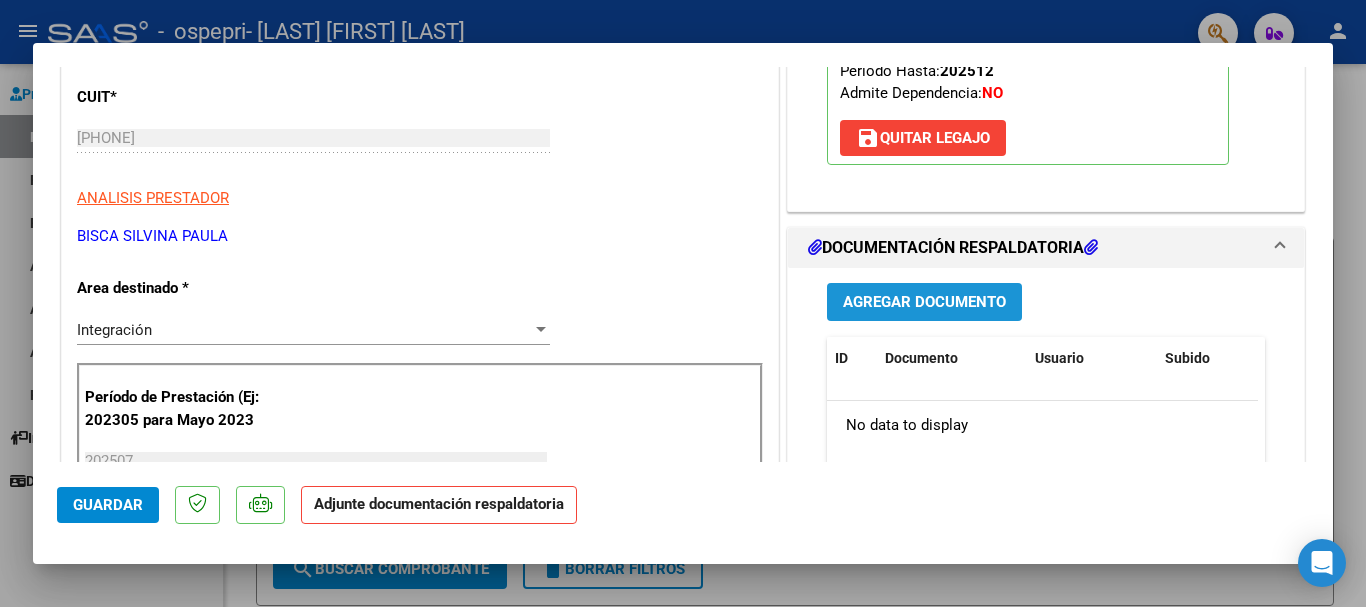 click on "Agregar Documento" at bounding box center [924, 303] 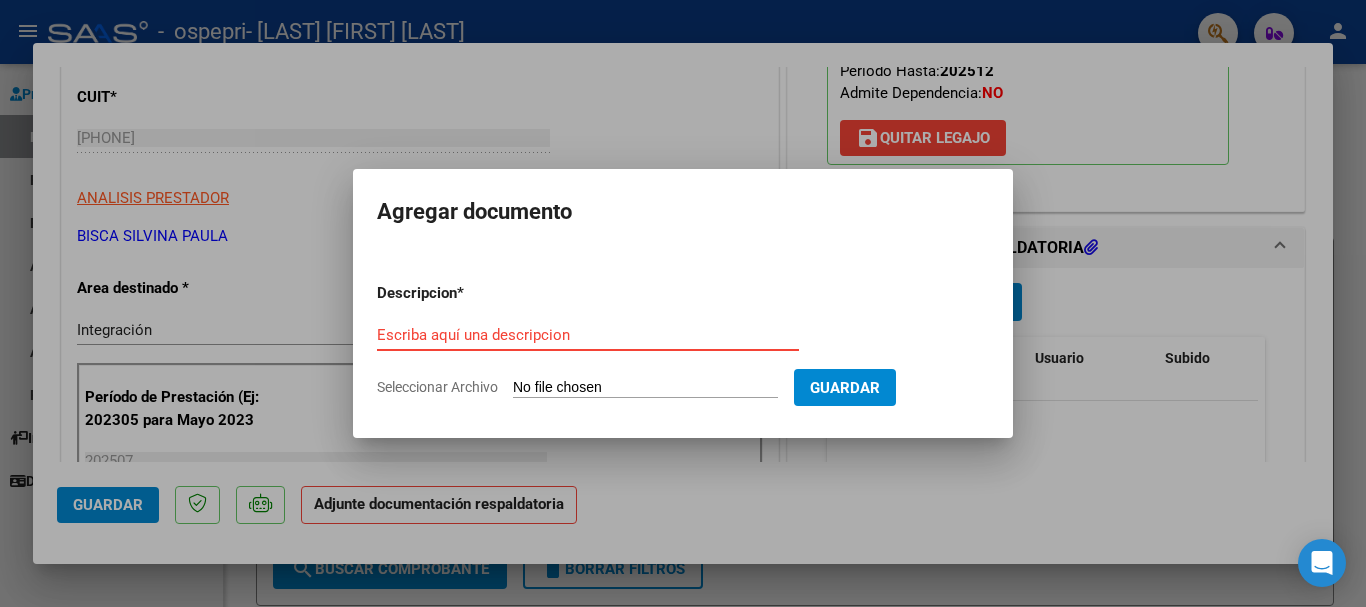 click on "Escriba aquí una descripcion" at bounding box center [588, 335] 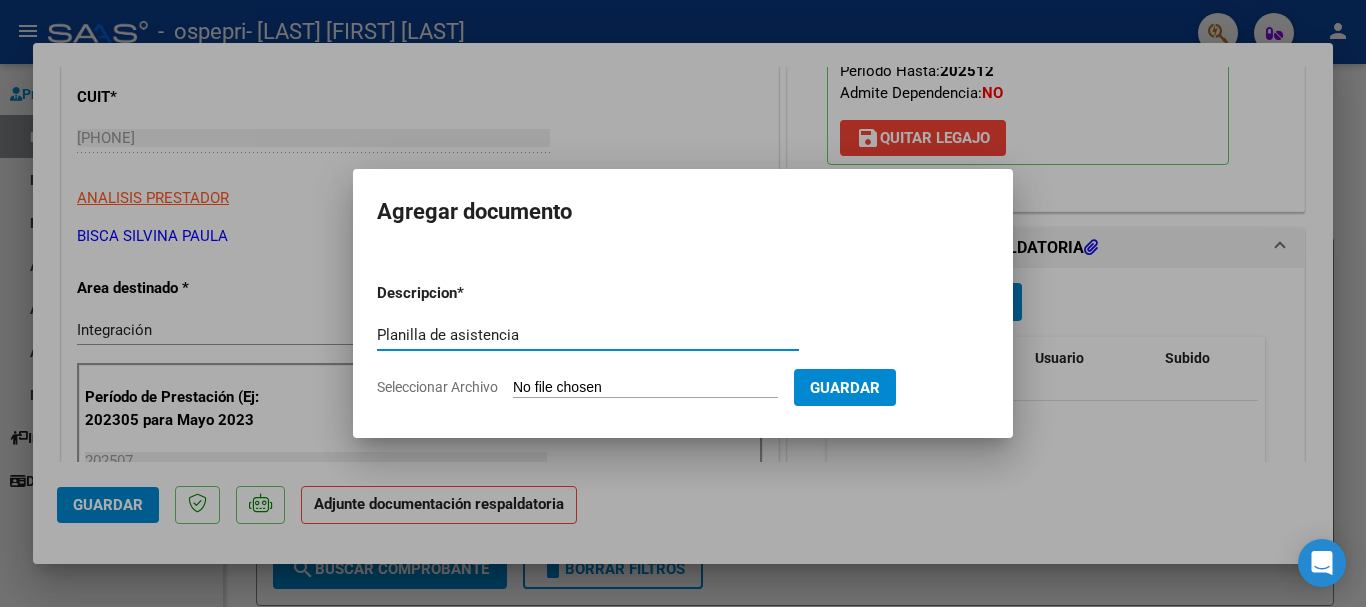 type on "Planilla de asistencia" 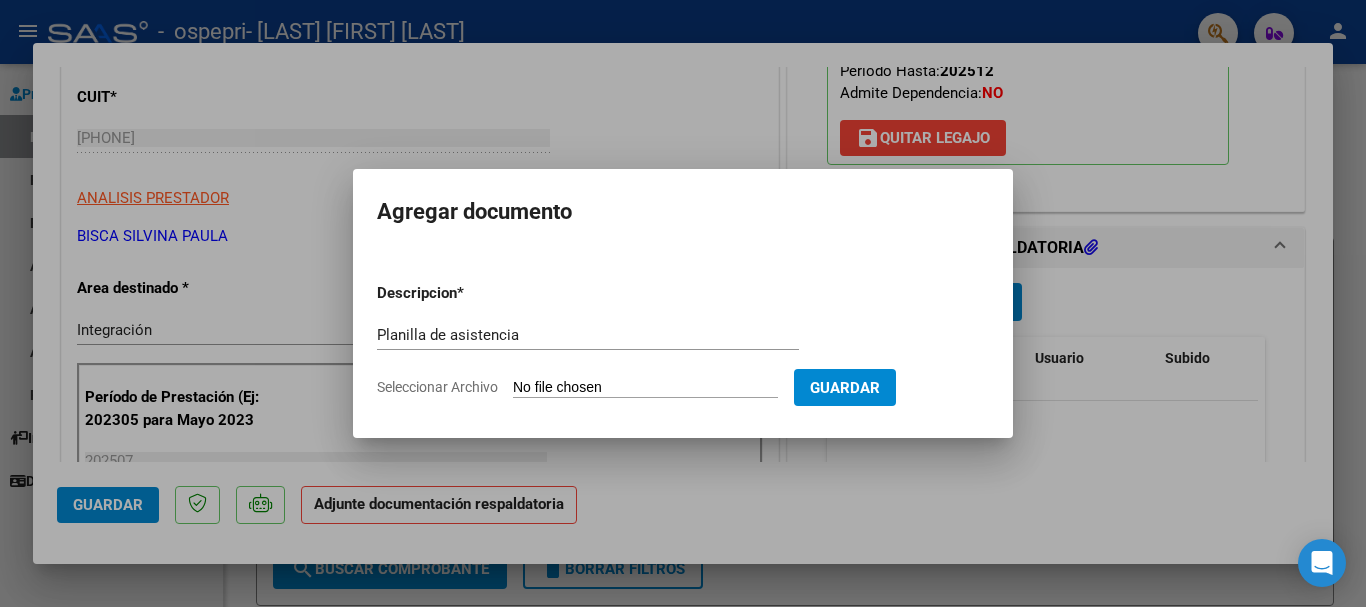 type on "C:\fakepath\07 asist Gero.pdf" 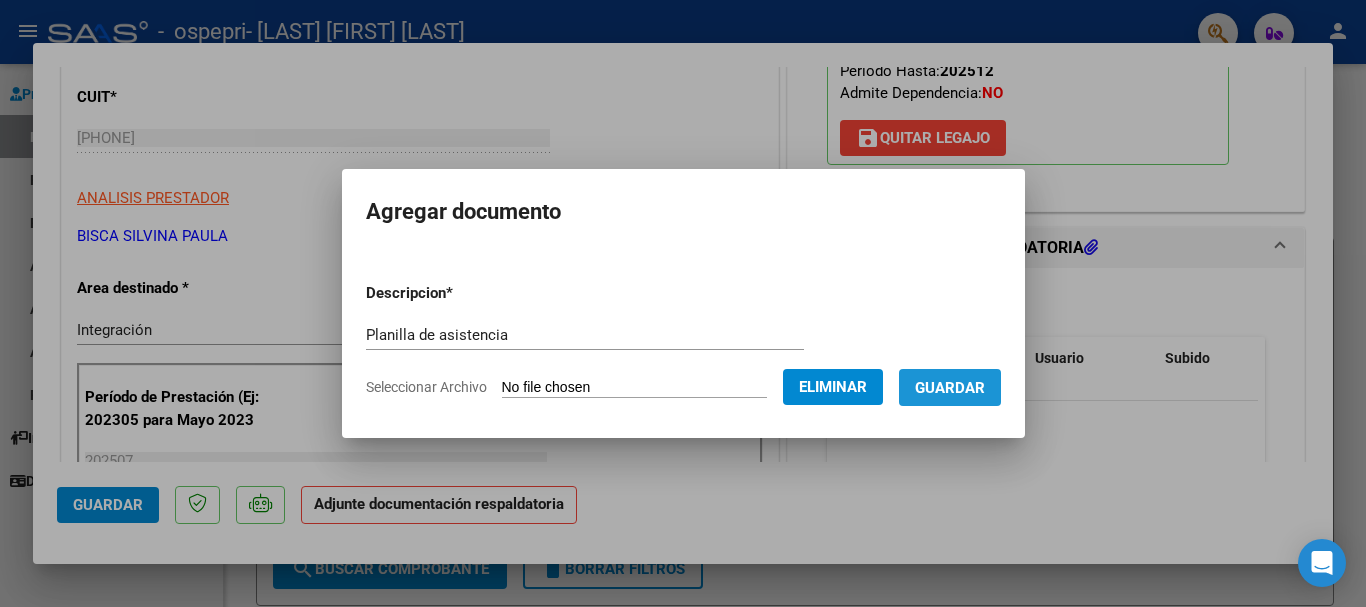 click on "Guardar" at bounding box center (950, 388) 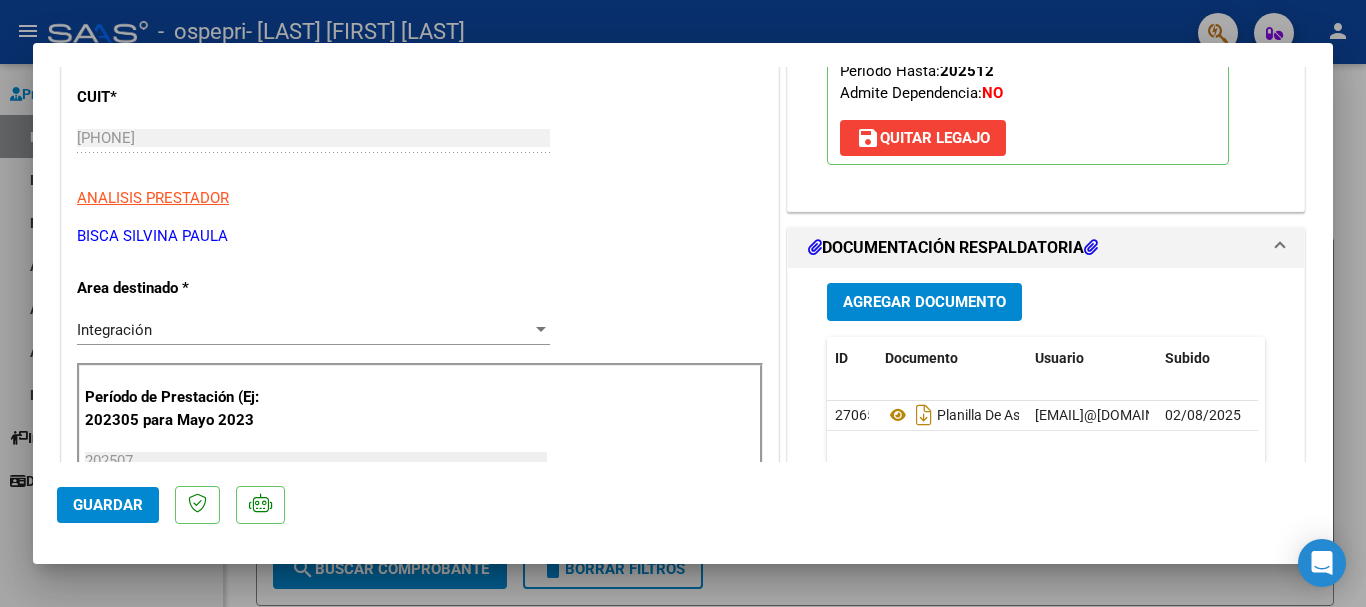 click at bounding box center (683, 303) 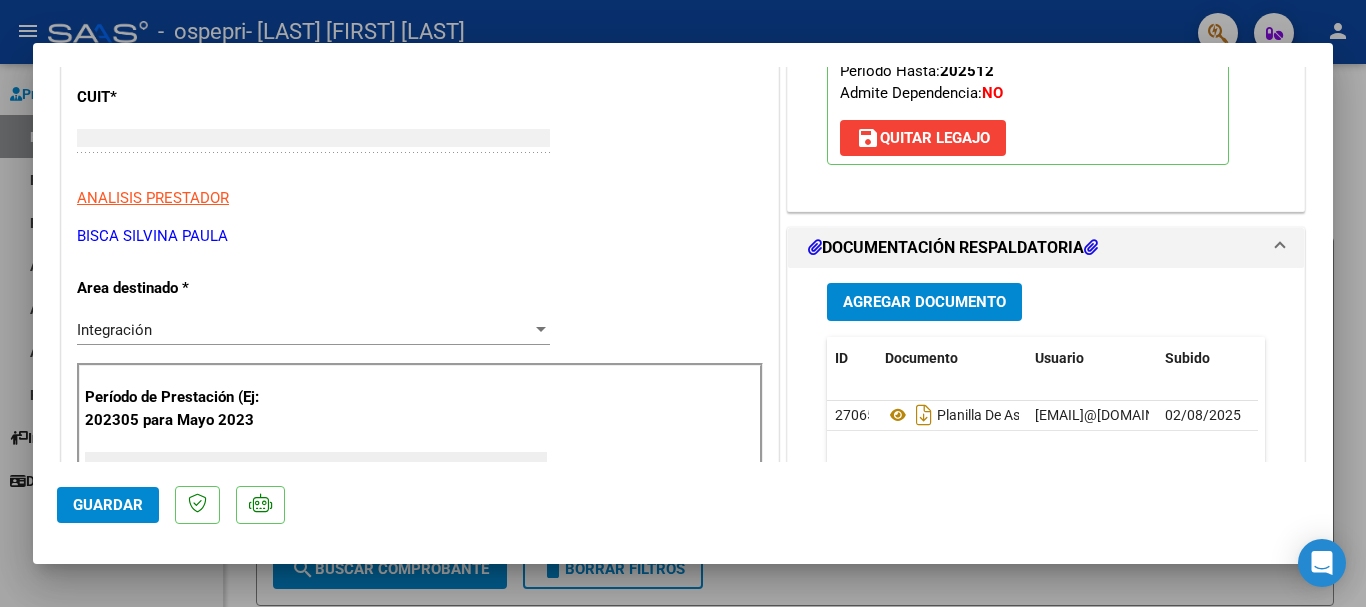 scroll, scrollTop: 0, scrollLeft: 0, axis: both 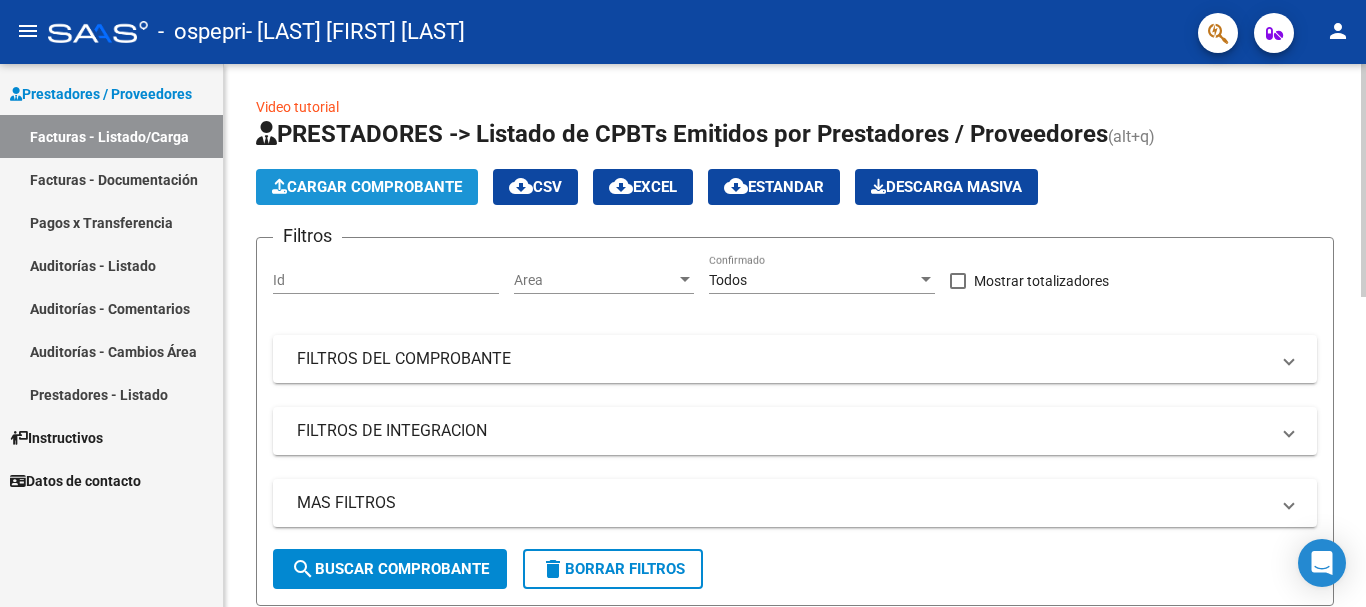 click on "Cargar Comprobante" 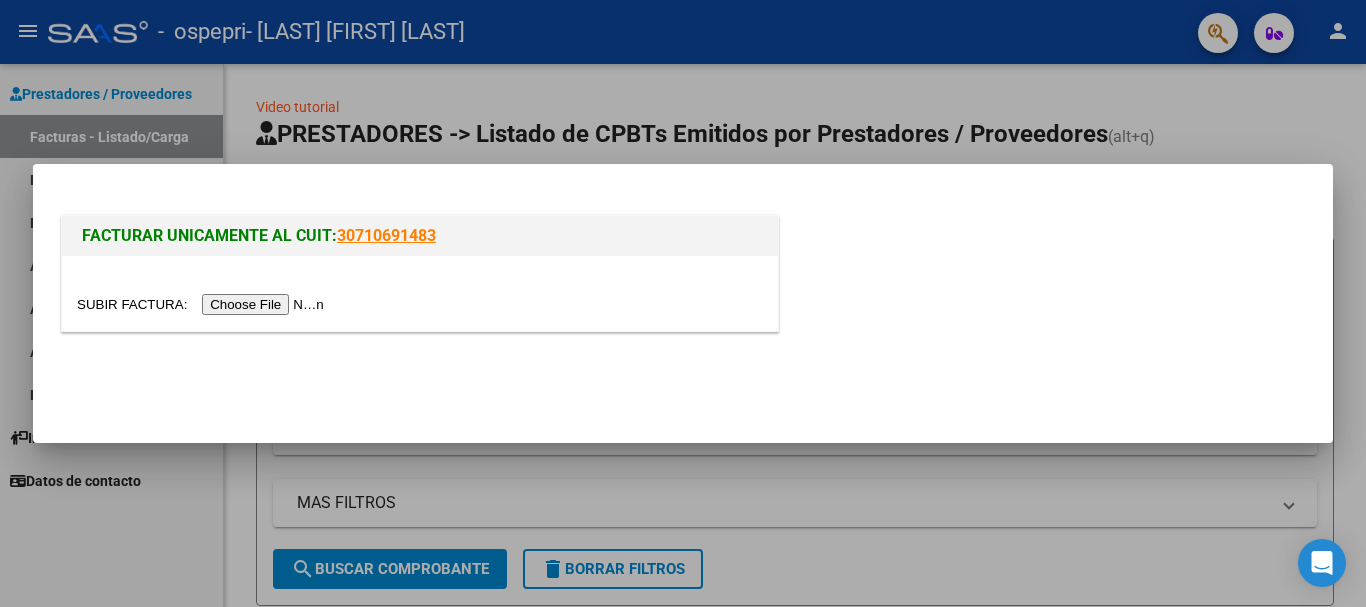 click at bounding box center [203, 304] 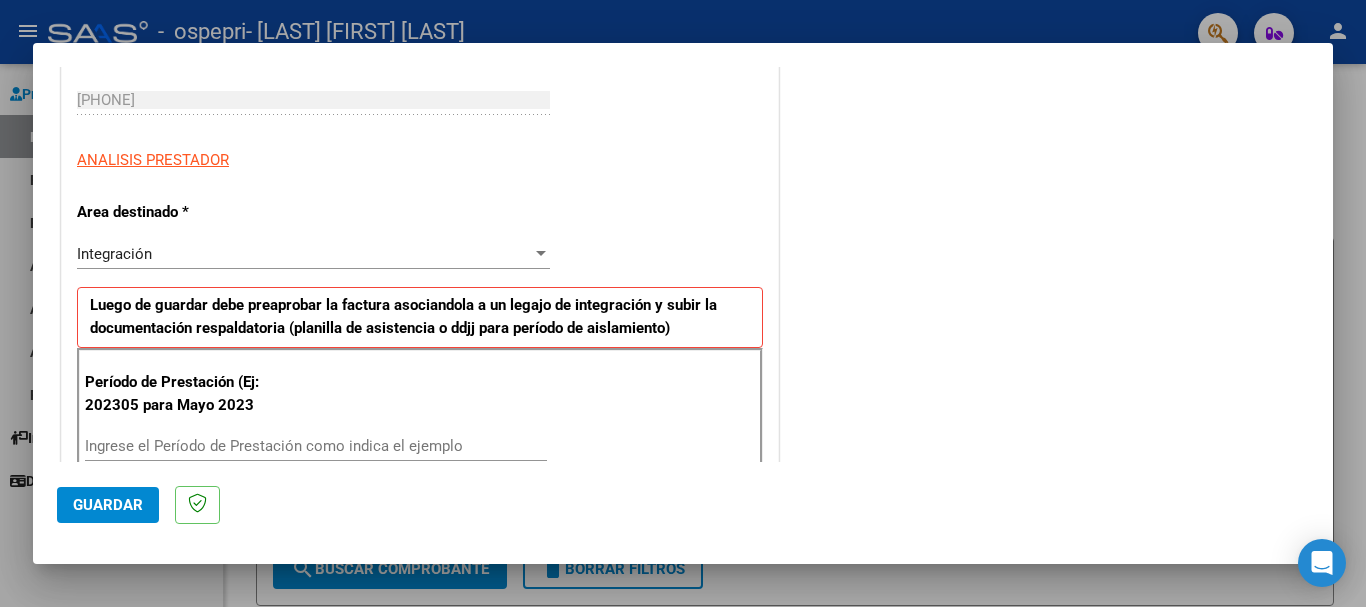 scroll, scrollTop: 400, scrollLeft: 0, axis: vertical 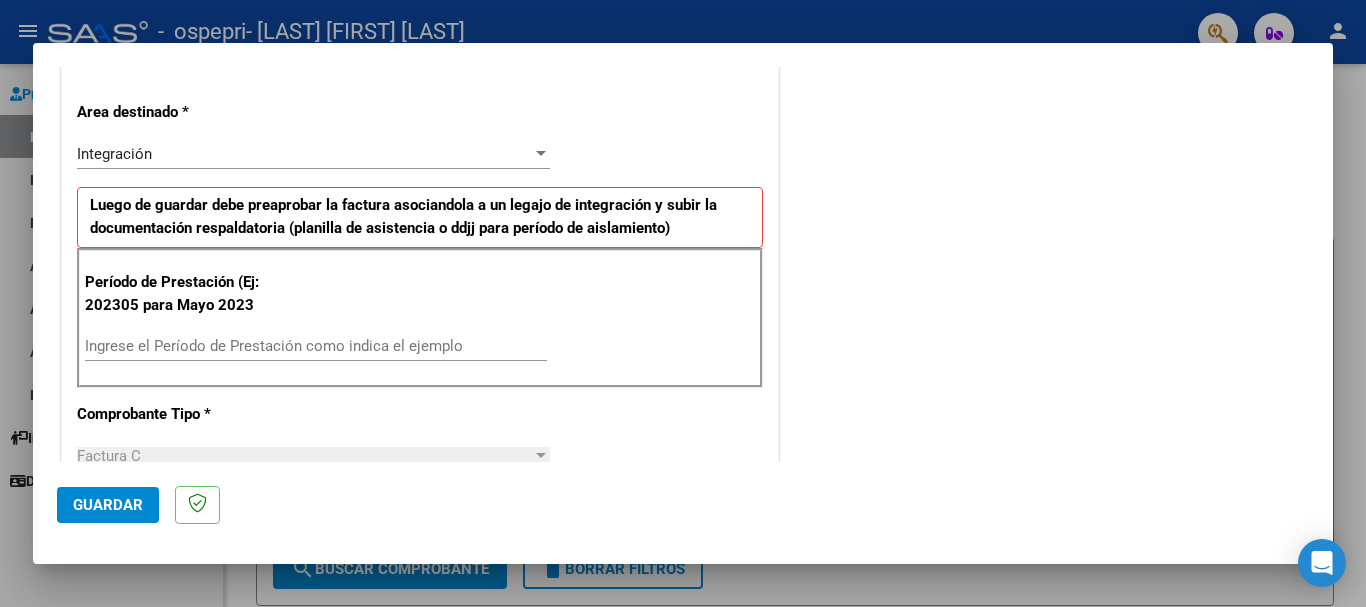 click on "Ingrese el Período de Prestación como indica el ejemplo" at bounding box center (316, 346) 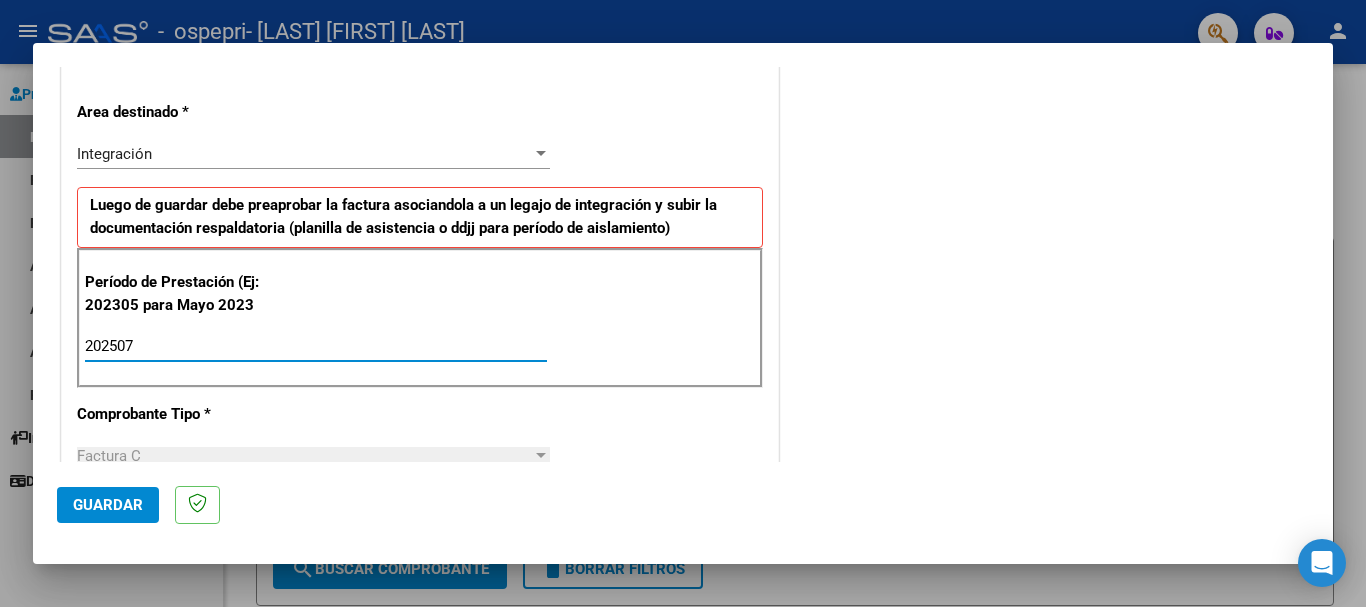 type on "202507" 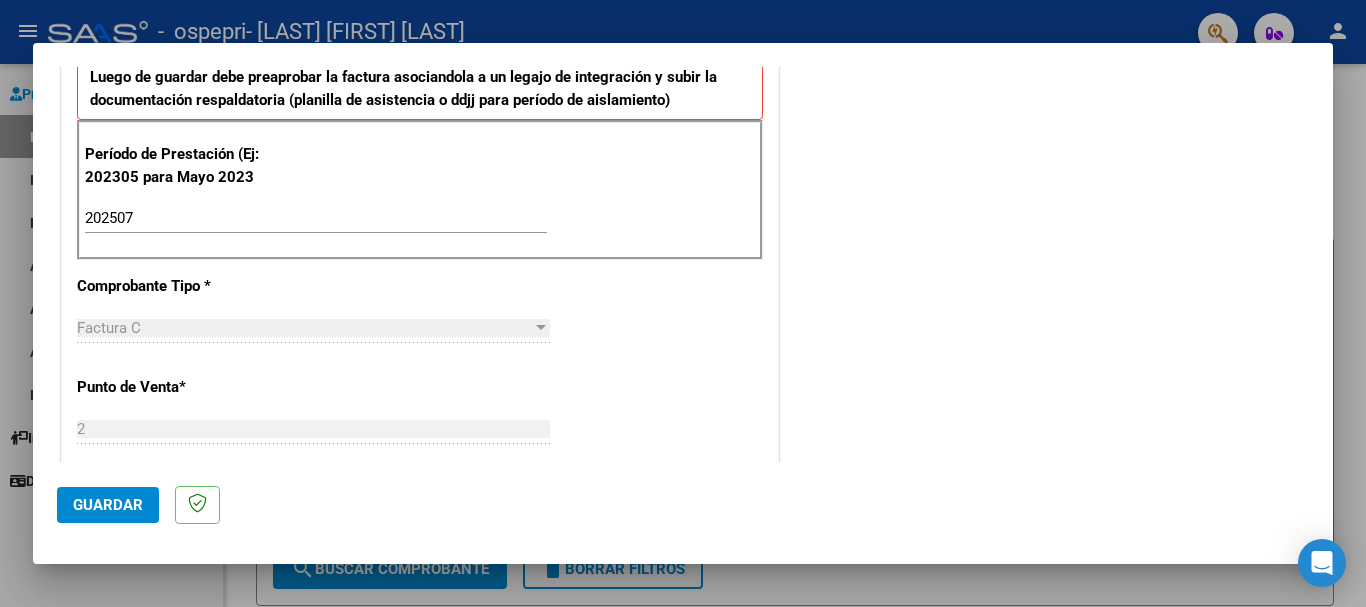 scroll, scrollTop: 600, scrollLeft: 0, axis: vertical 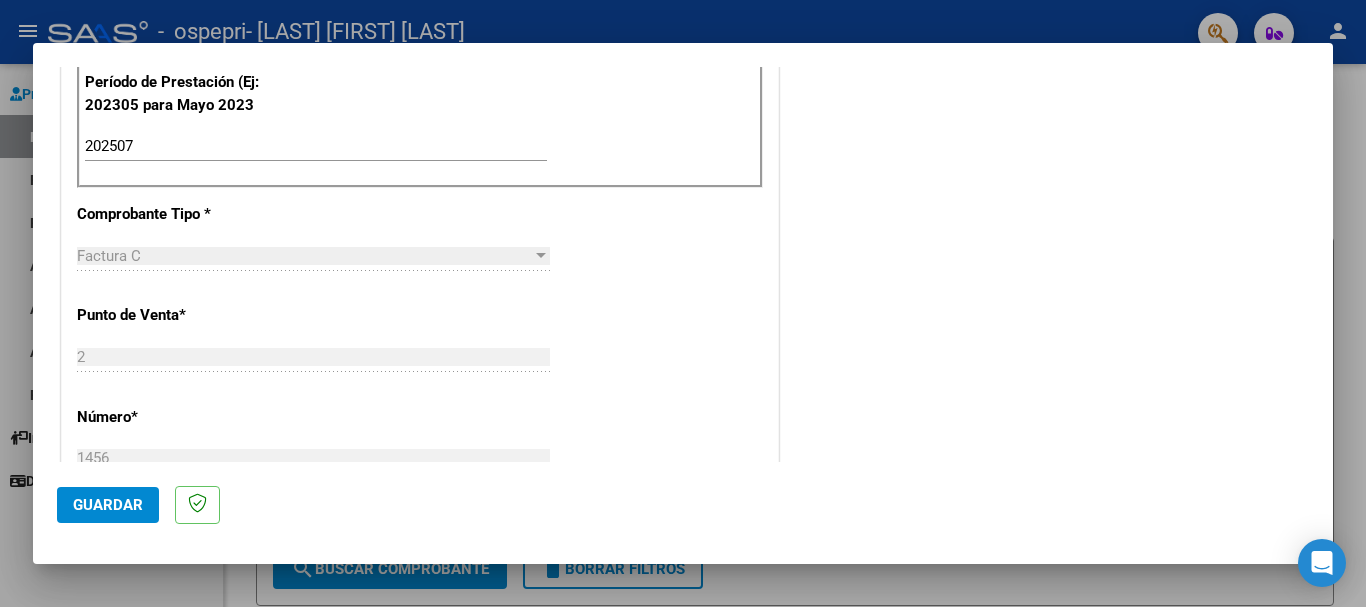 click on "Guardar" 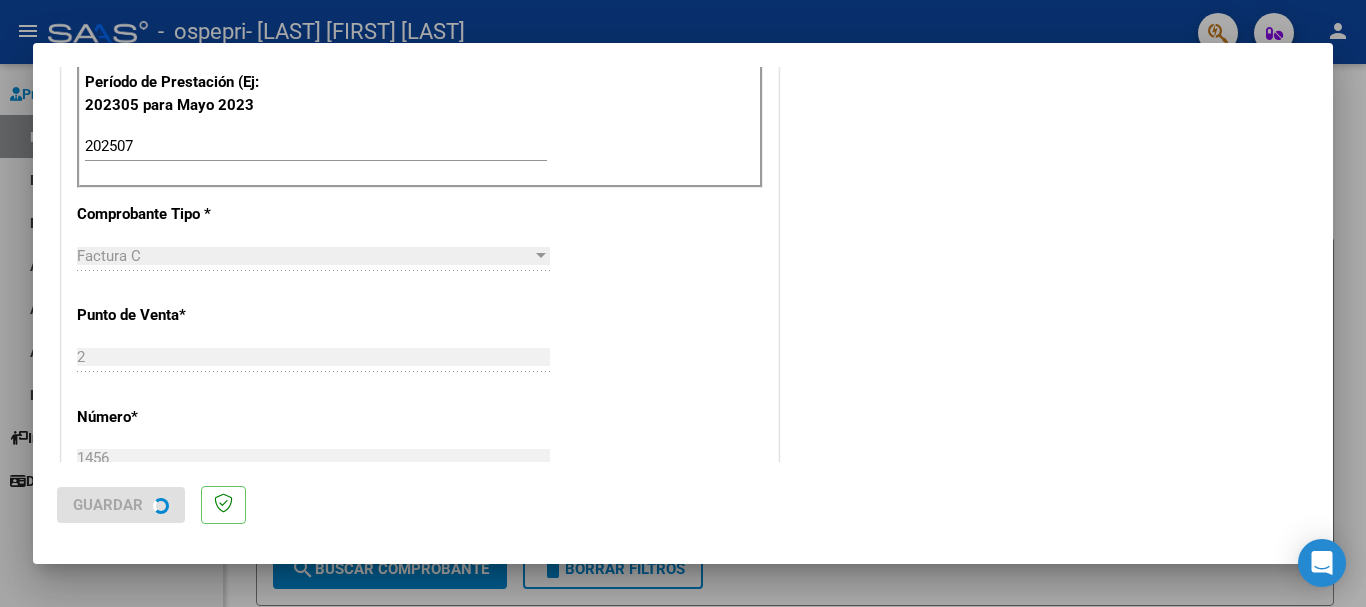 scroll, scrollTop: 0, scrollLeft: 0, axis: both 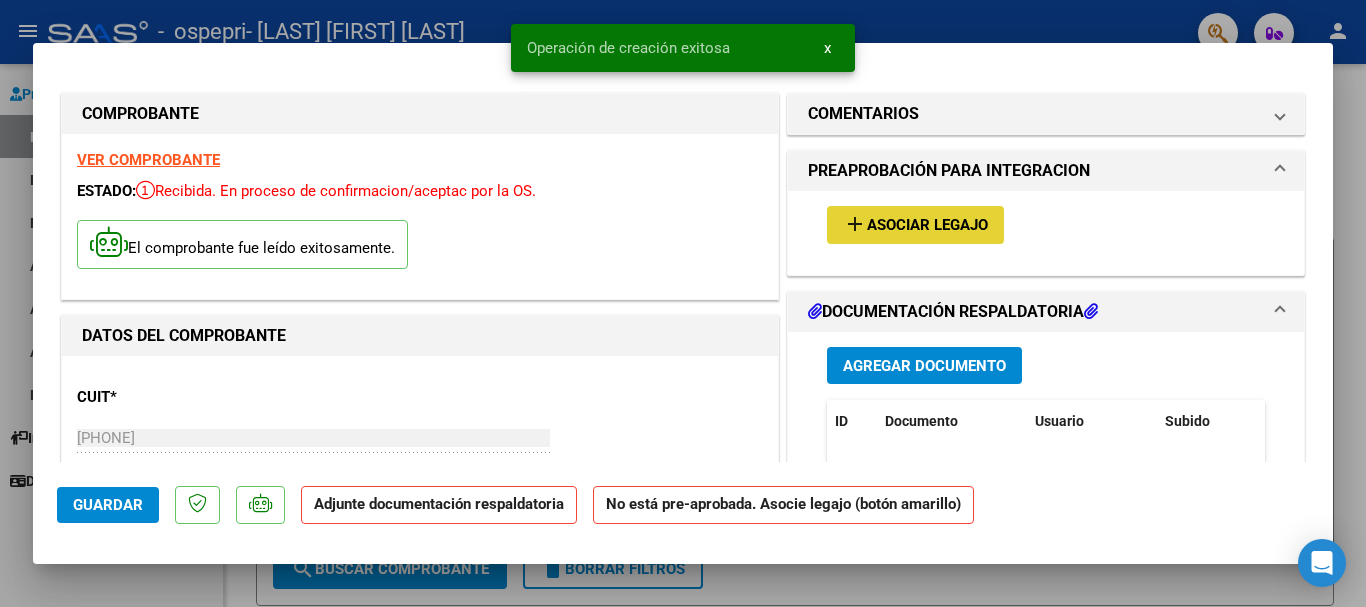 click on "Asociar Legajo" at bounding box center (927, 226) 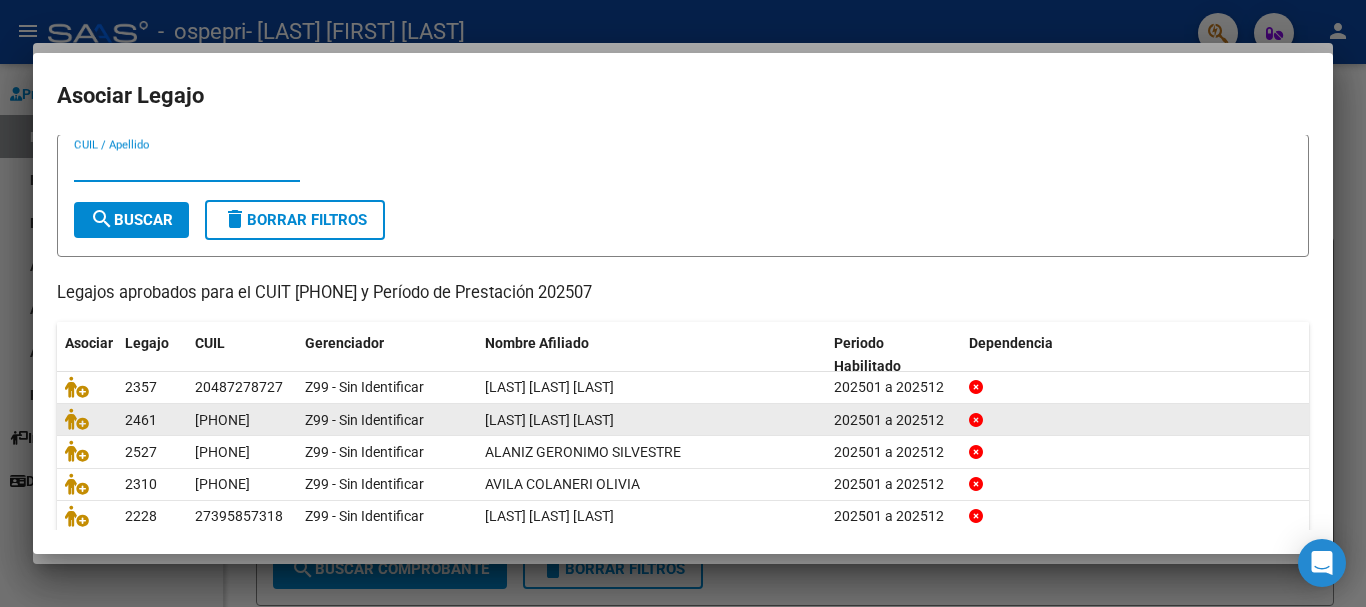 scroll, scrollTop: 100, scrollLeft: 0, axis: vertical 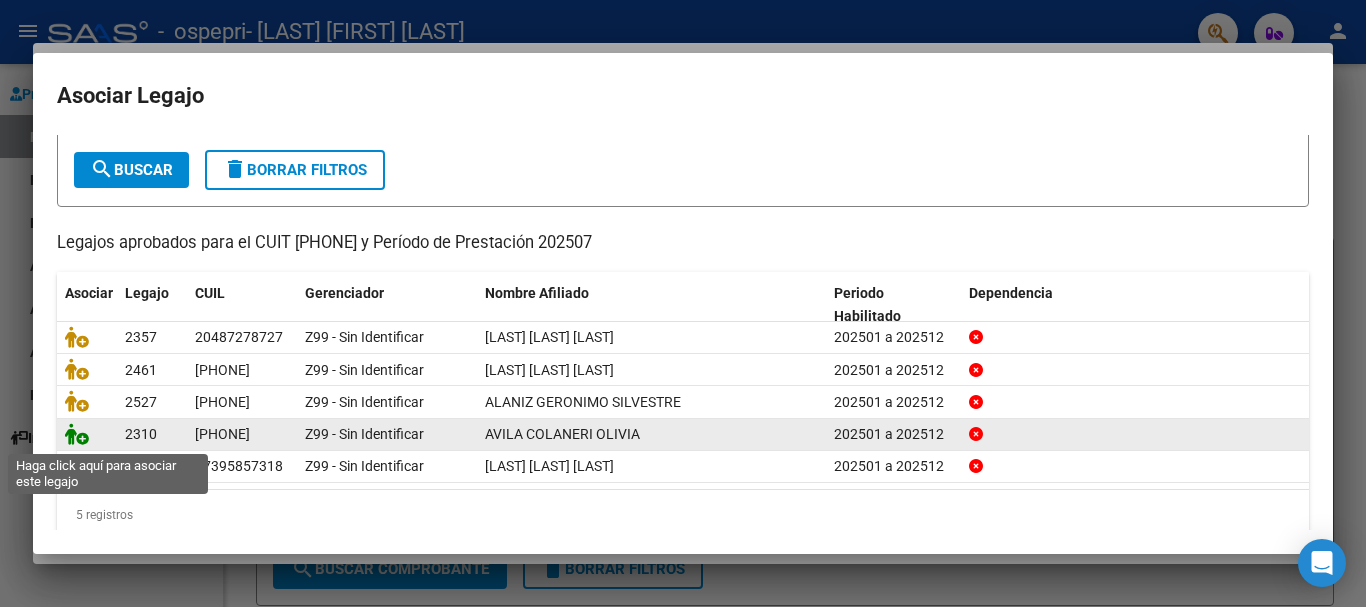 click 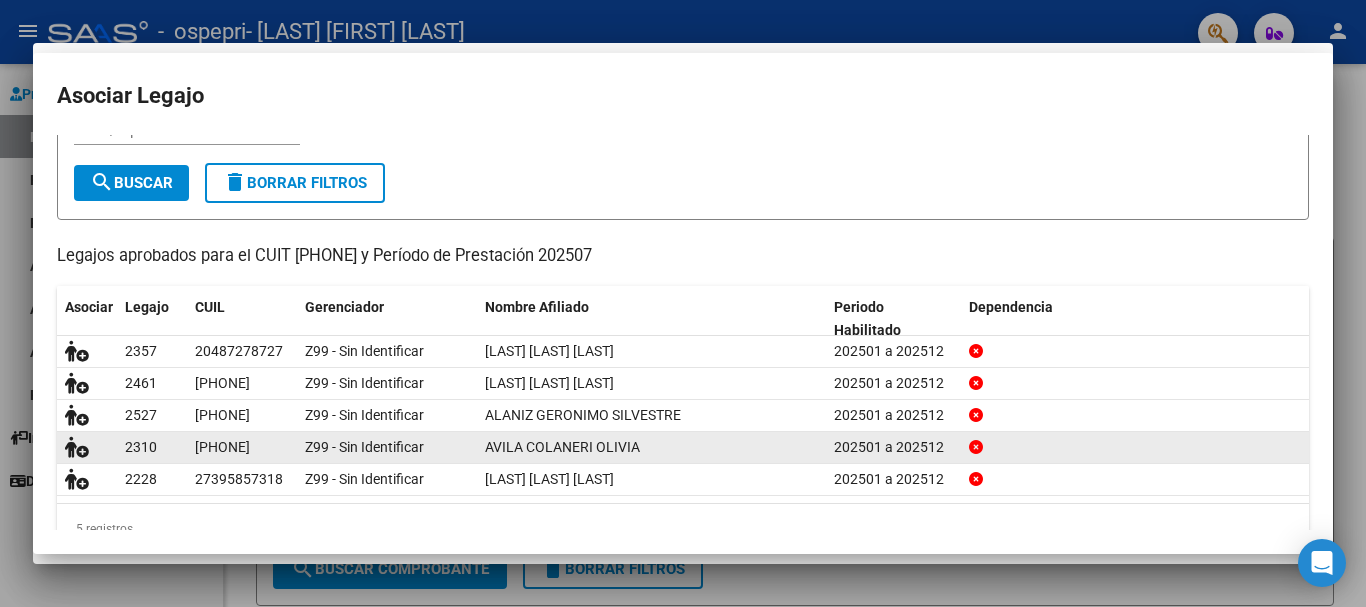 scroll, scrollTop: 0, scrollLeft: 0, axis: both 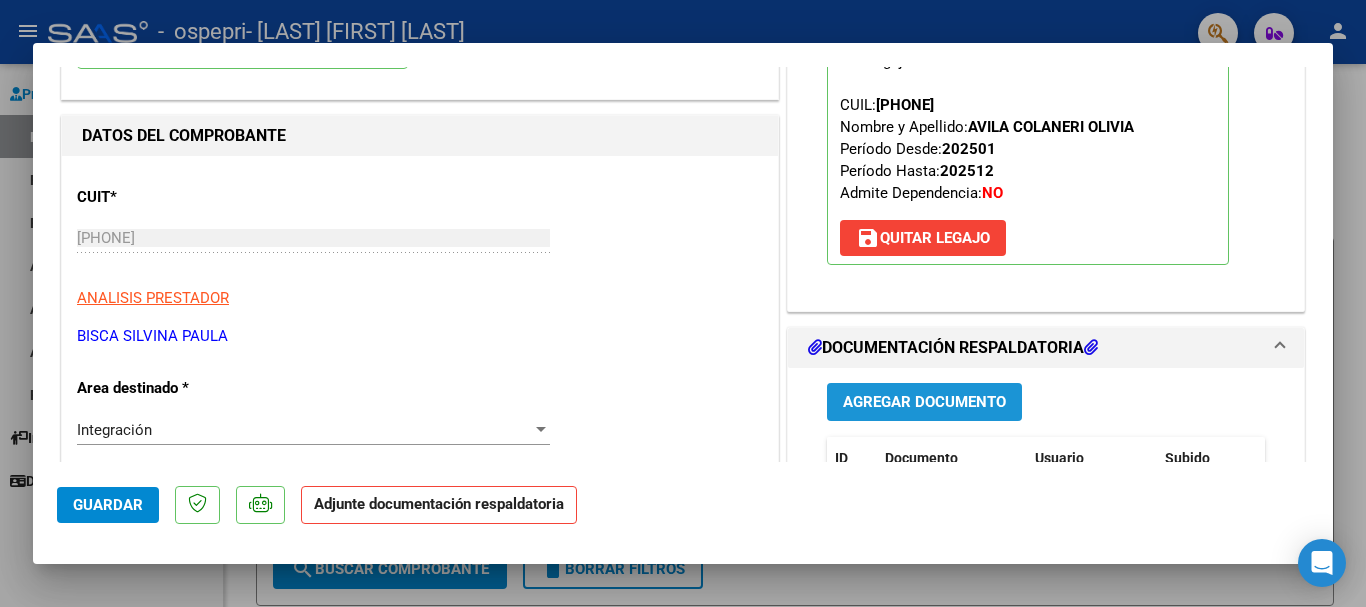 click on "Agregar Documento" at bounding box center (924, 403) 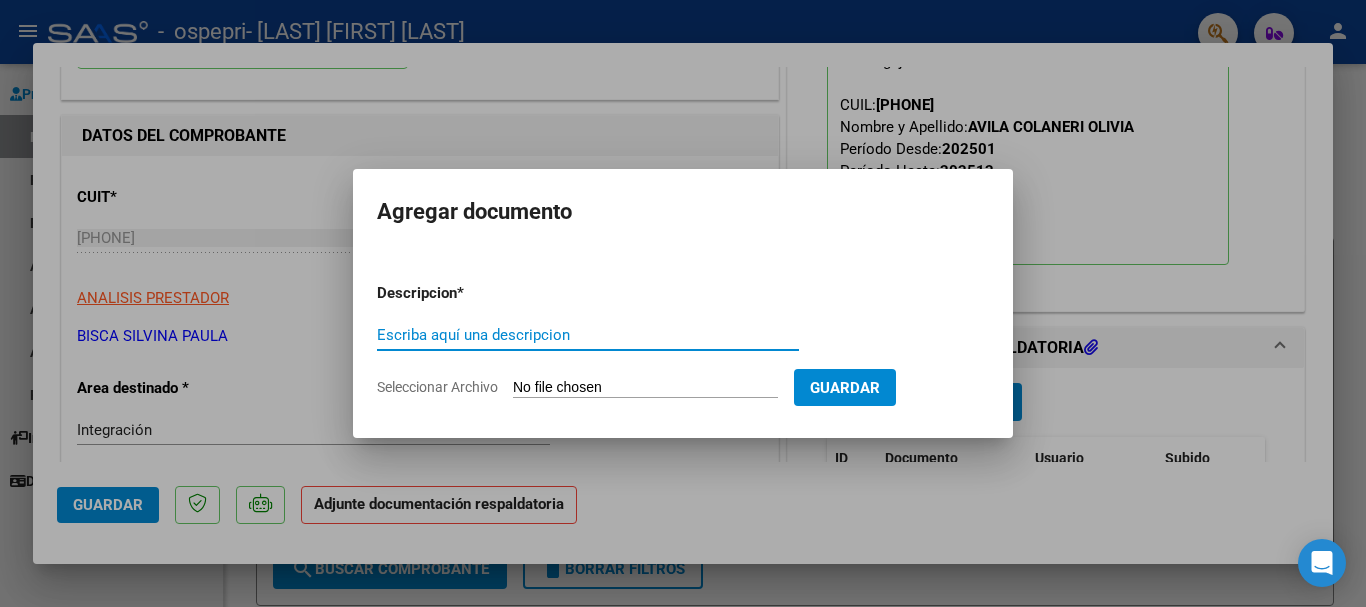 click on "Escriba aquí una descripcion" at bounding box center [588, 335] 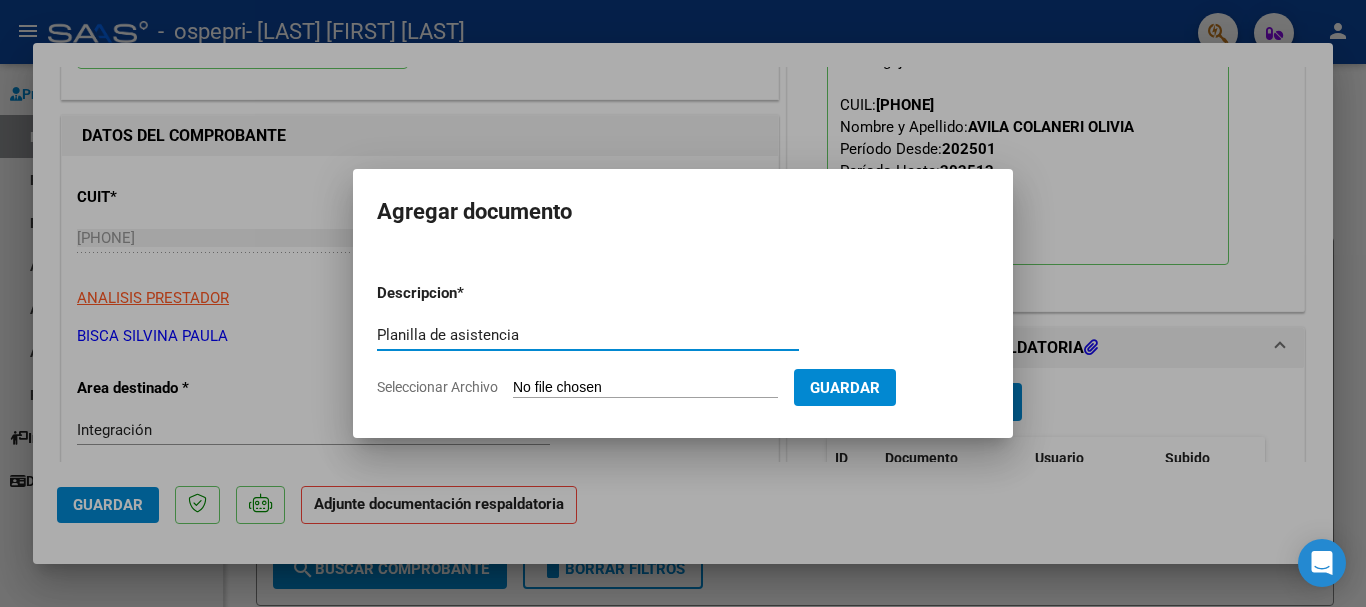 type on "Planilla de asistencia" 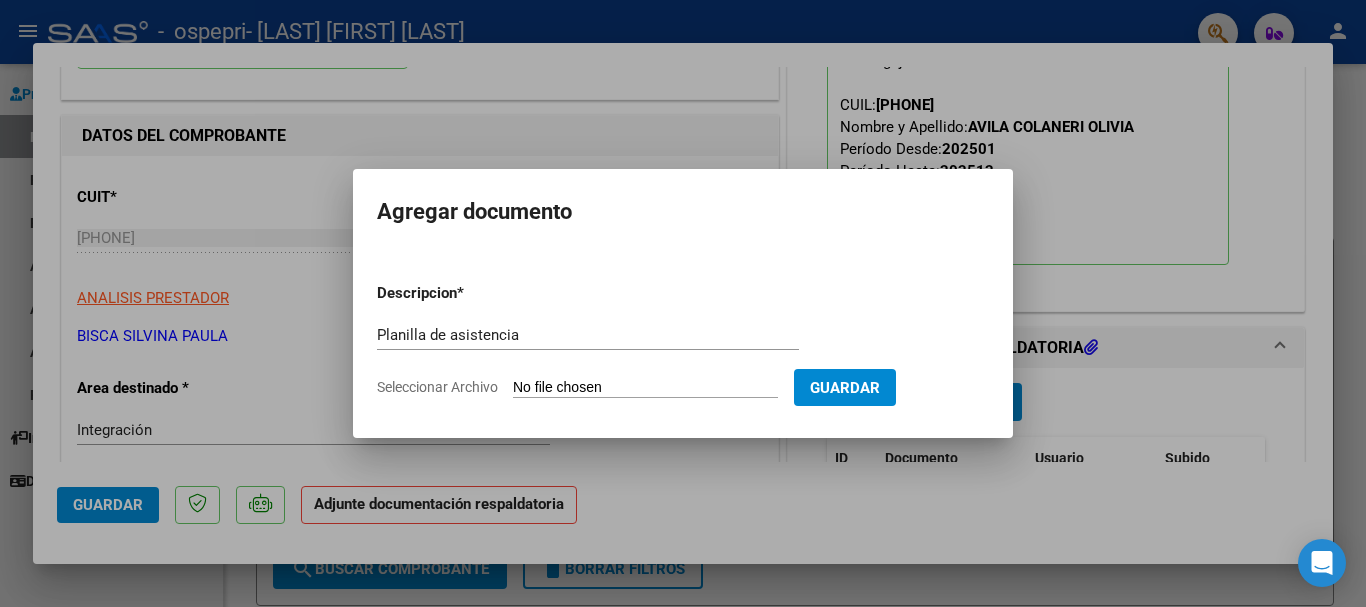 type on "C:\fakepath\07 asist Olivia.pdf" 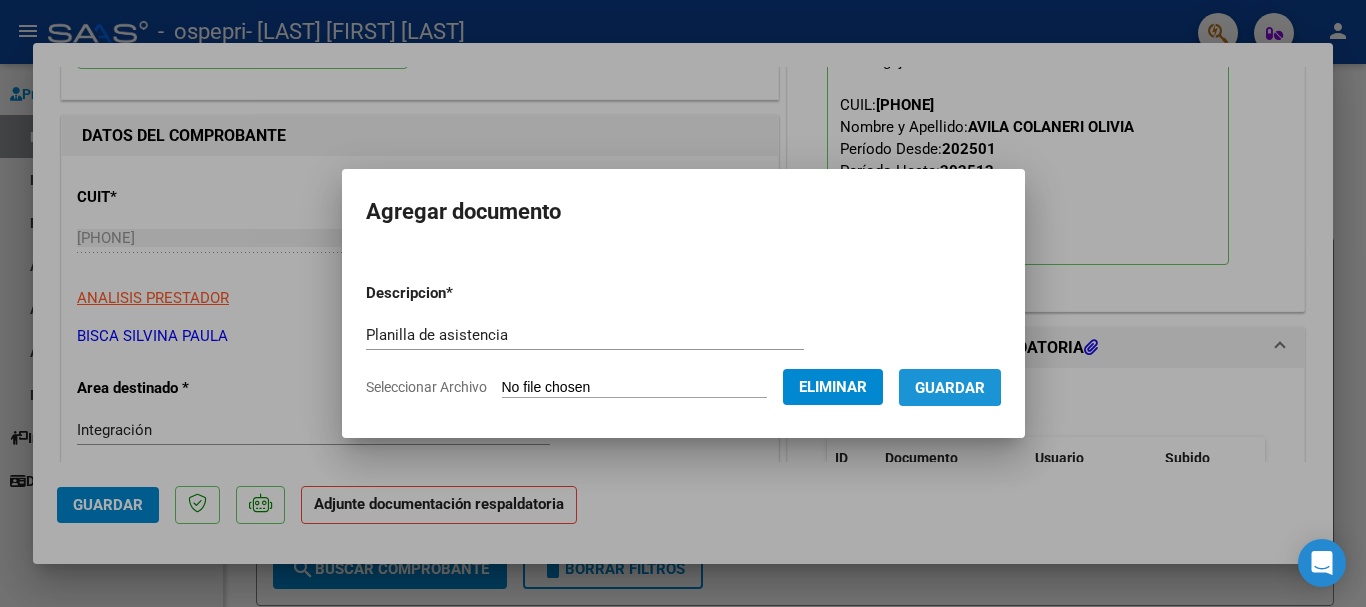 click on "Guardar" at bounding box center [950, 388] 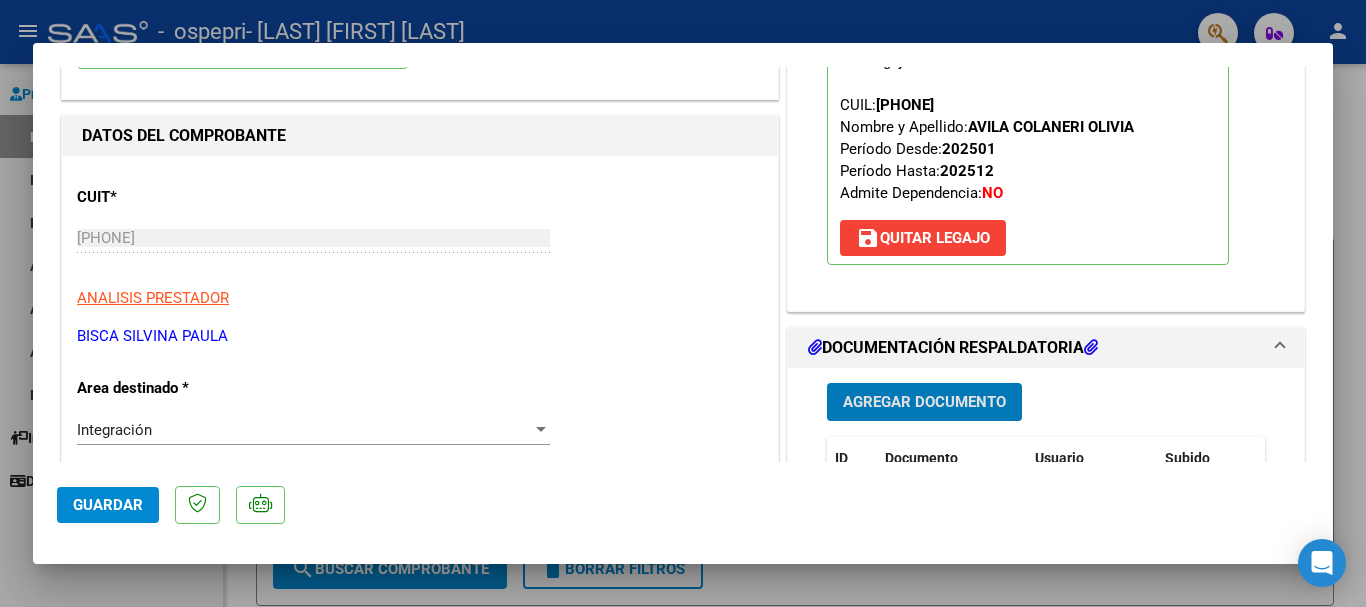 click at bounding box center [683, 303] 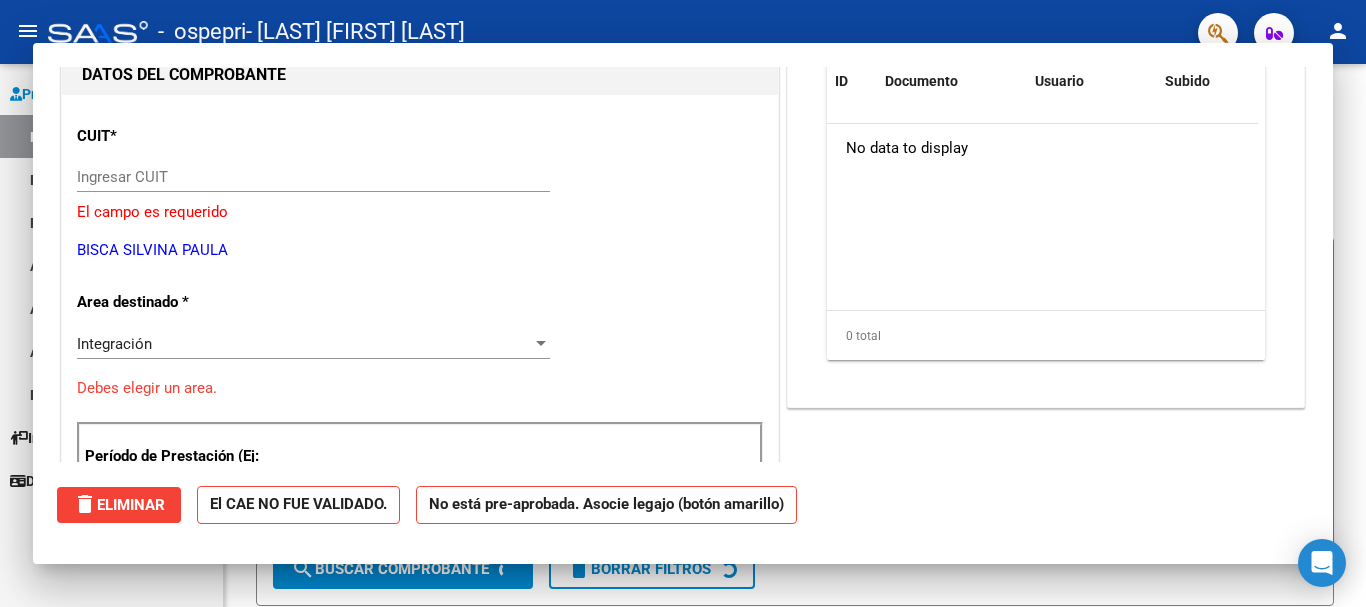 scroll, scrollTop: 212, scrollLeft: 0, axis: vertical 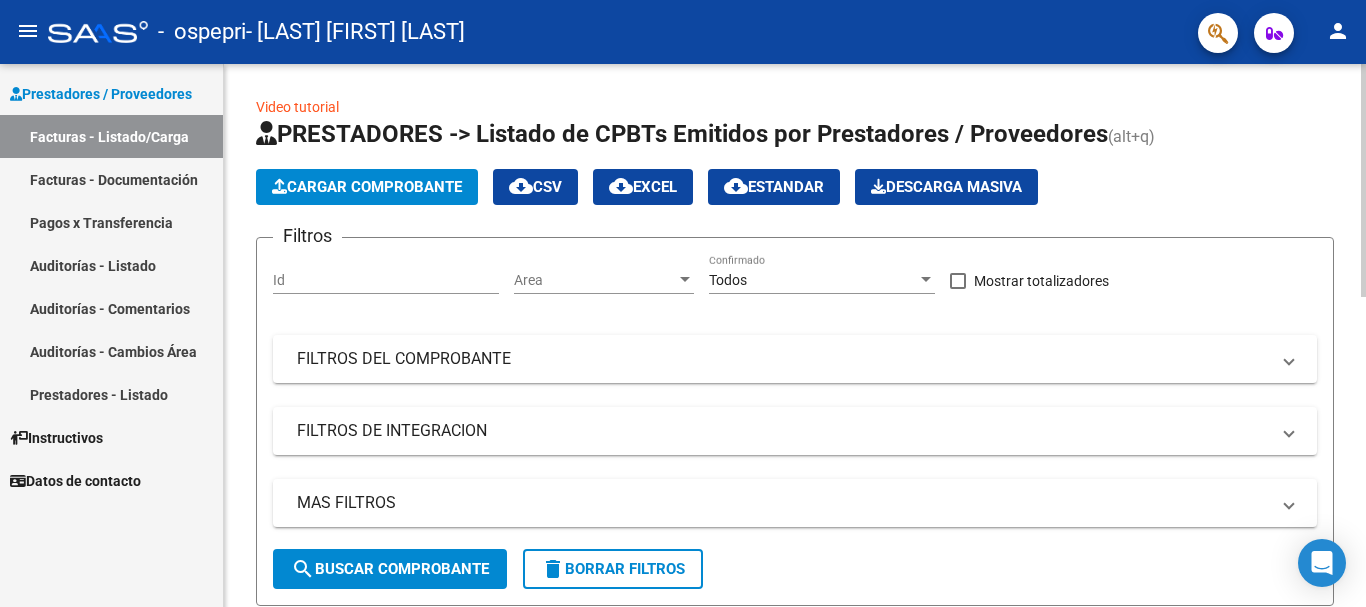 click on "Cargar Comprobante" 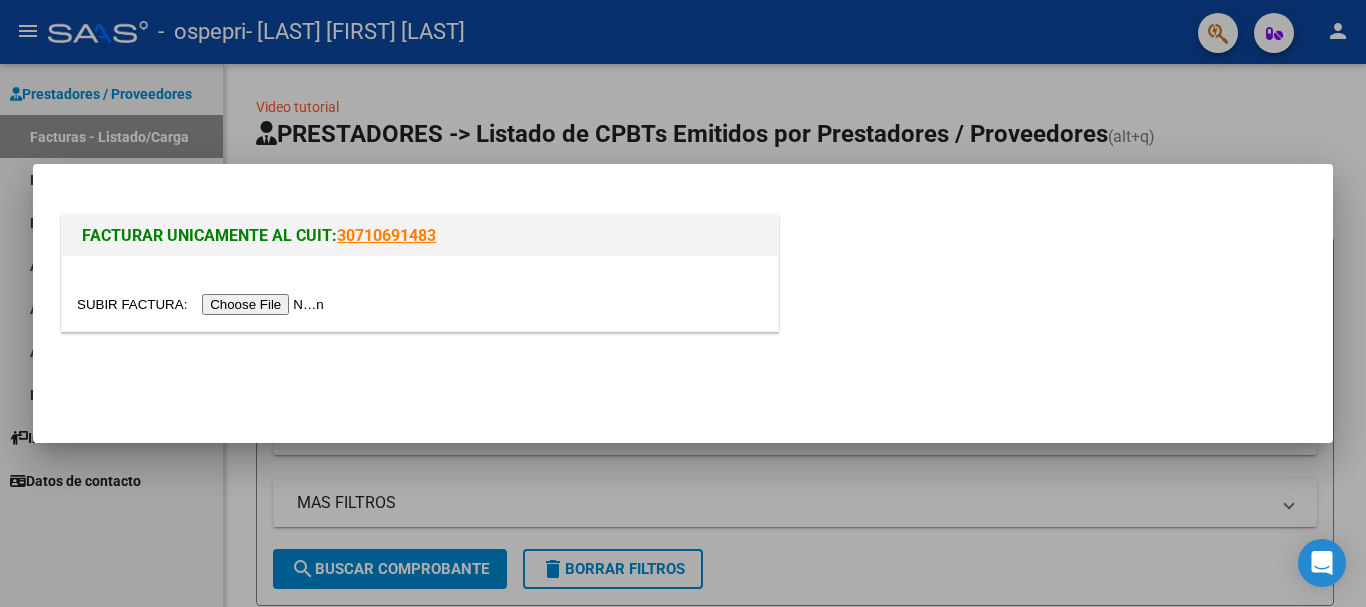 click at bounding box center (203, 304) 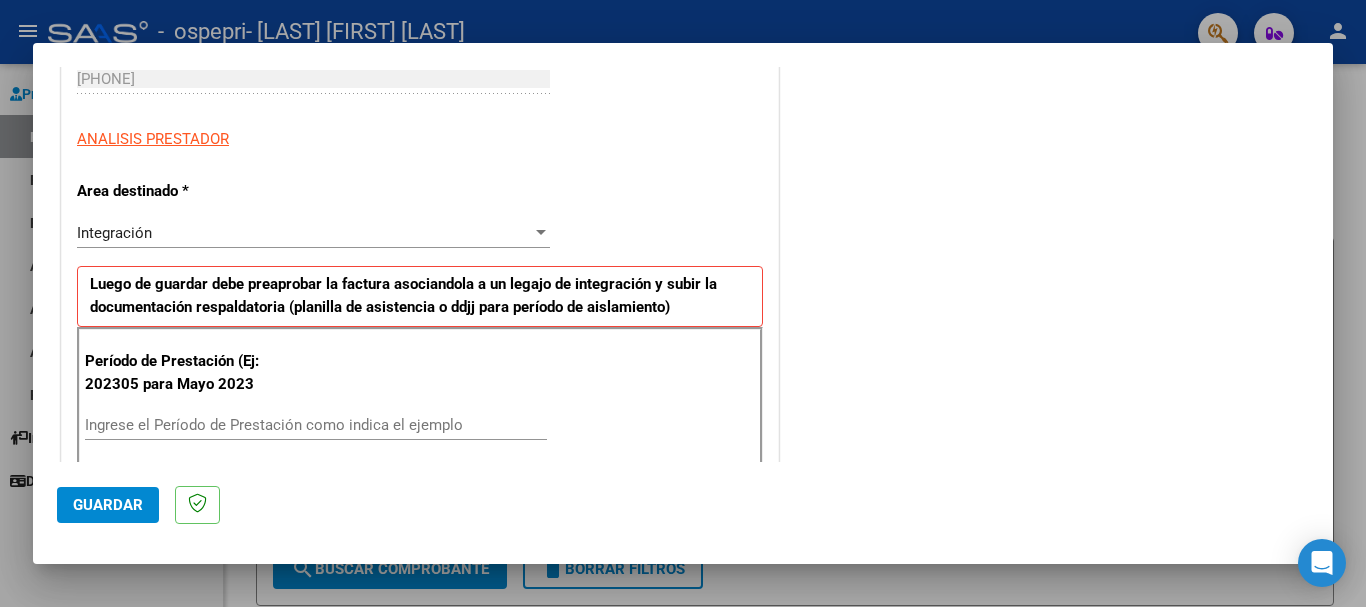 scroll, scrollTop: 400, scrollLeft: 0, axis: vertical 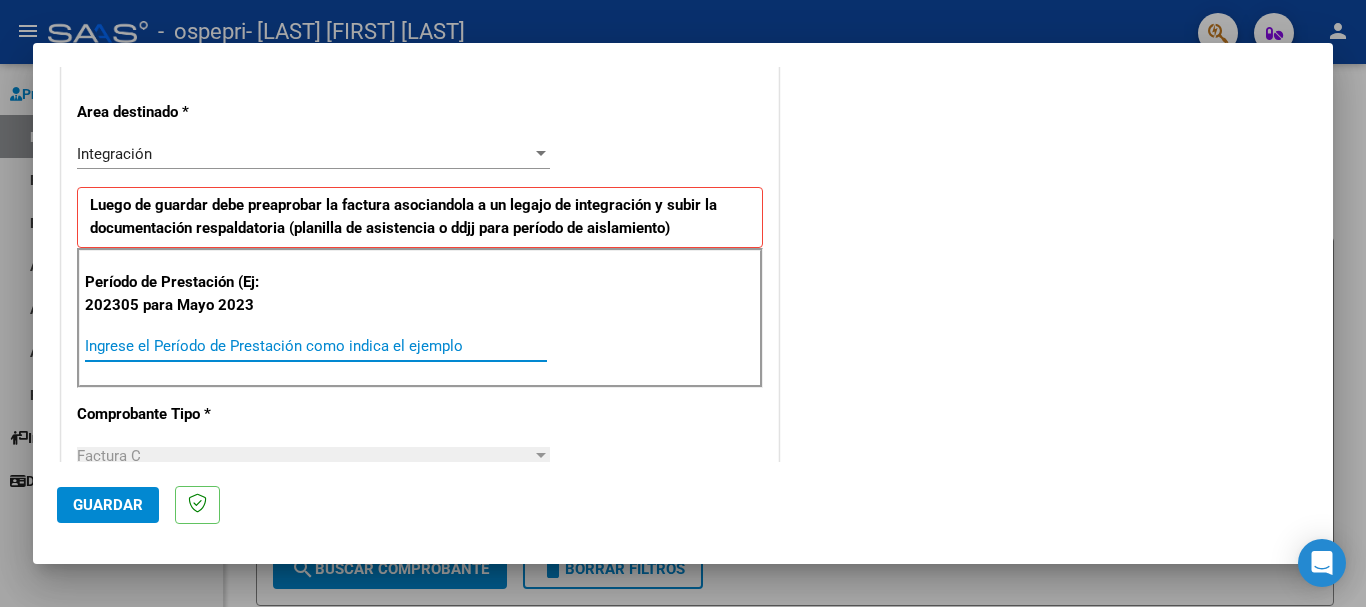 click on "Ingrese el Período de Prestación como indica el ejemplo" at bounding box center (316, 346) 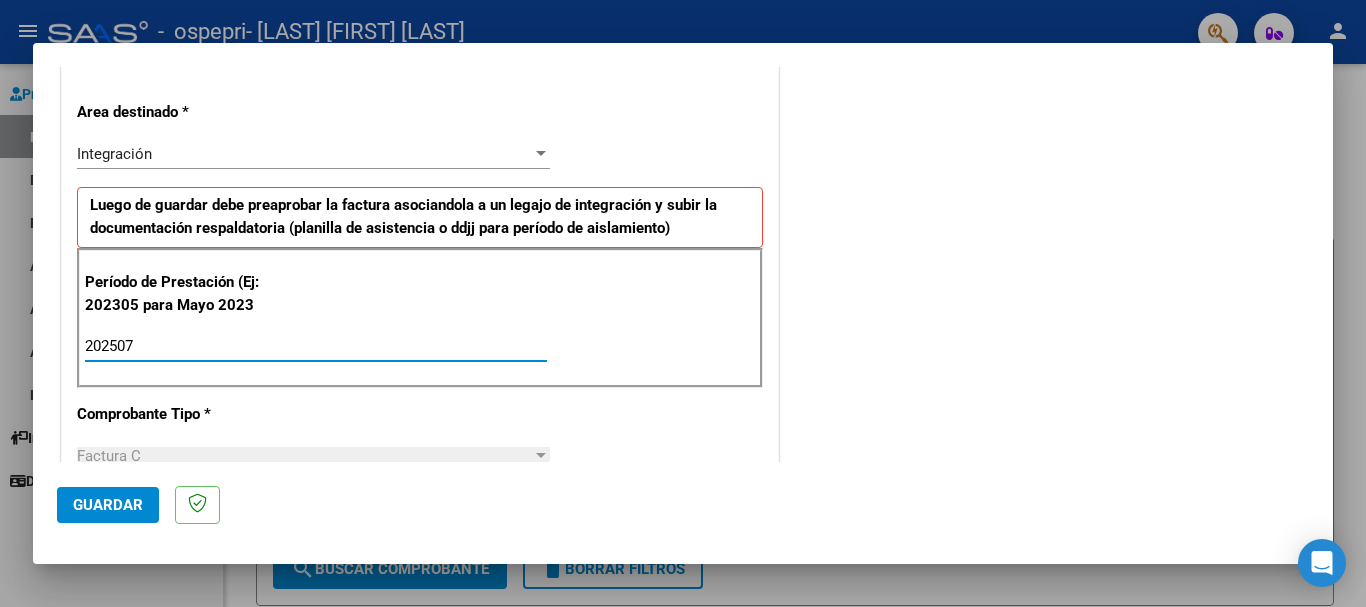 type on "202507" 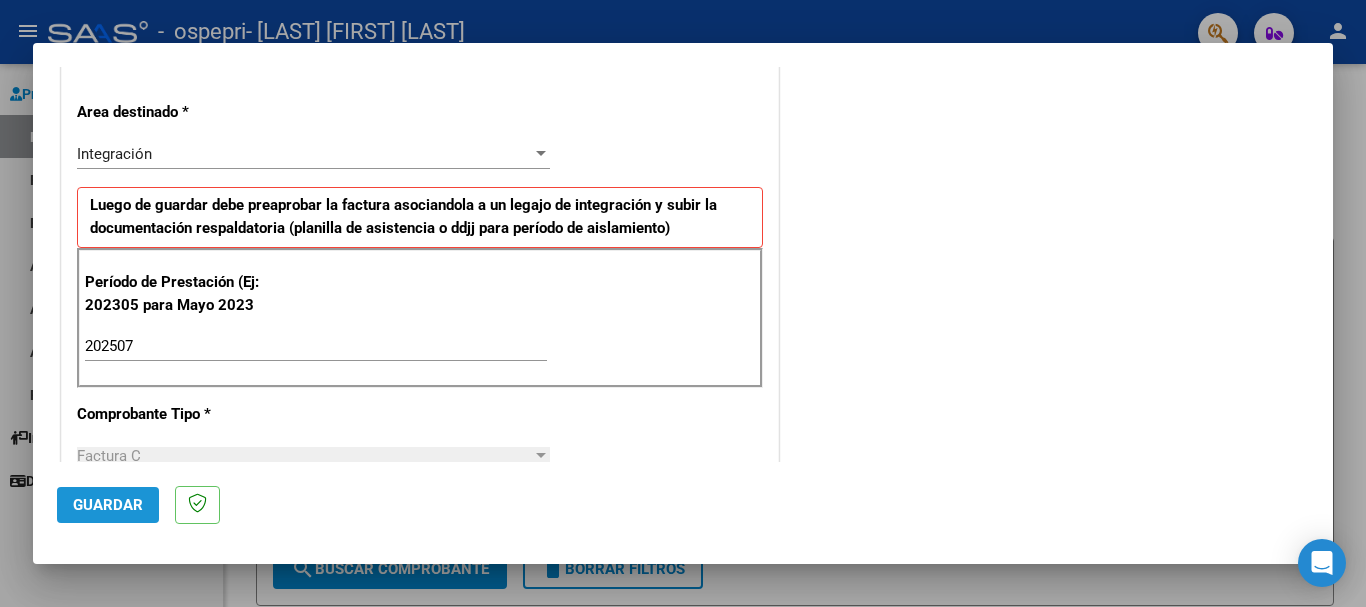 click on "Guardar" 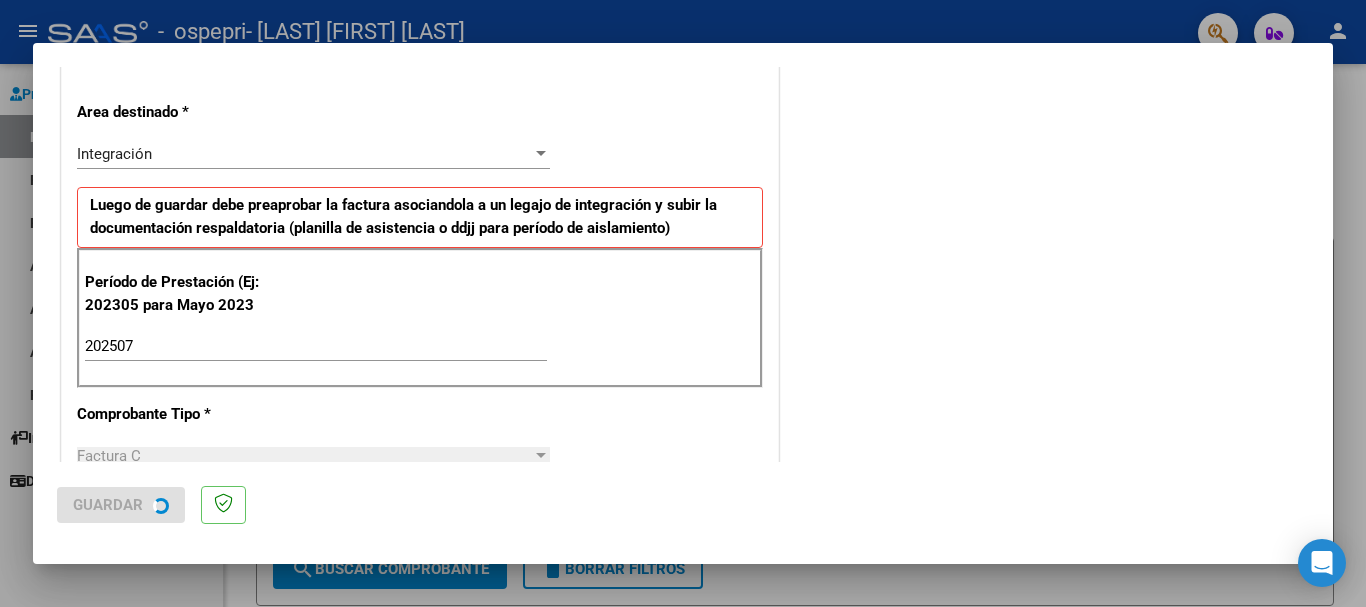 scroll, scrollTop: 0, scrollLeft: 0, axis: both 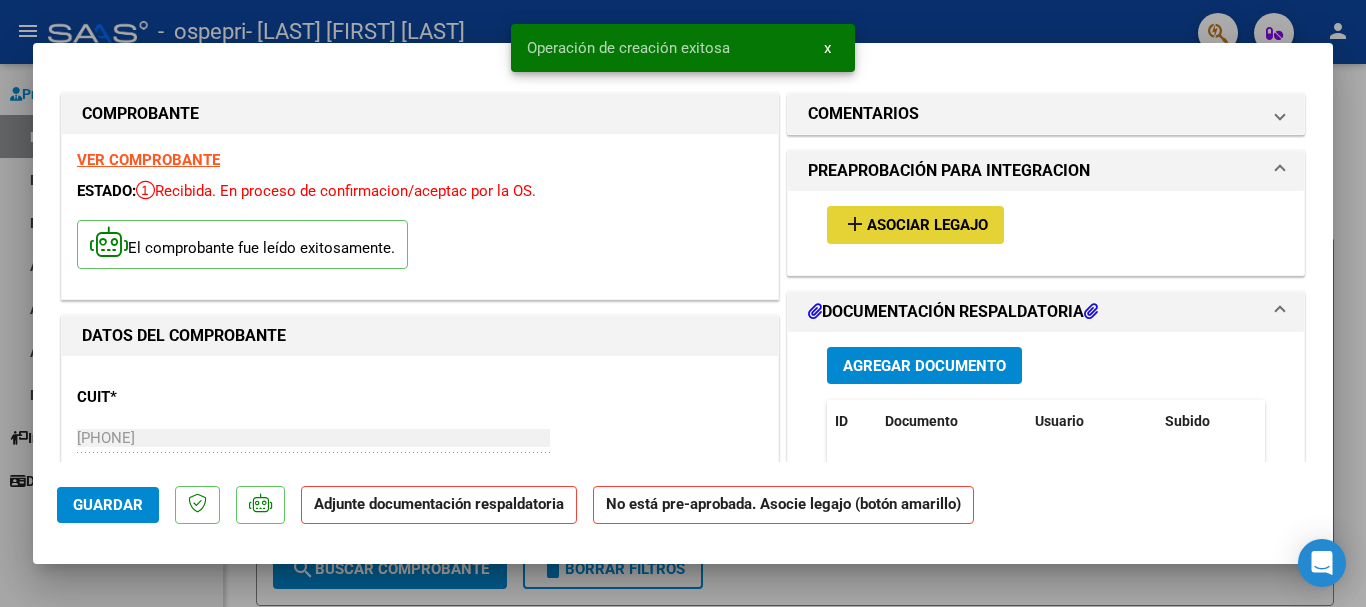 click on "add Asociar Legajo" at bounding box center (915, 224) 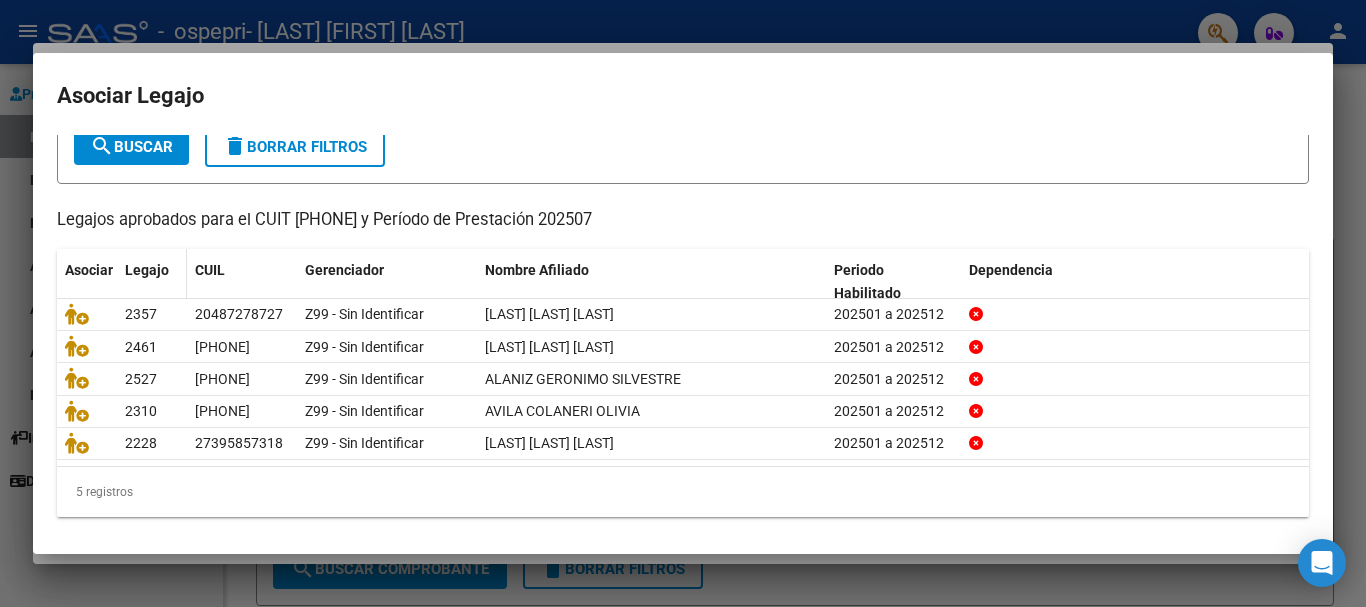 scroll, scrollTop: 131, scrollLeft: 0, axis: vertical 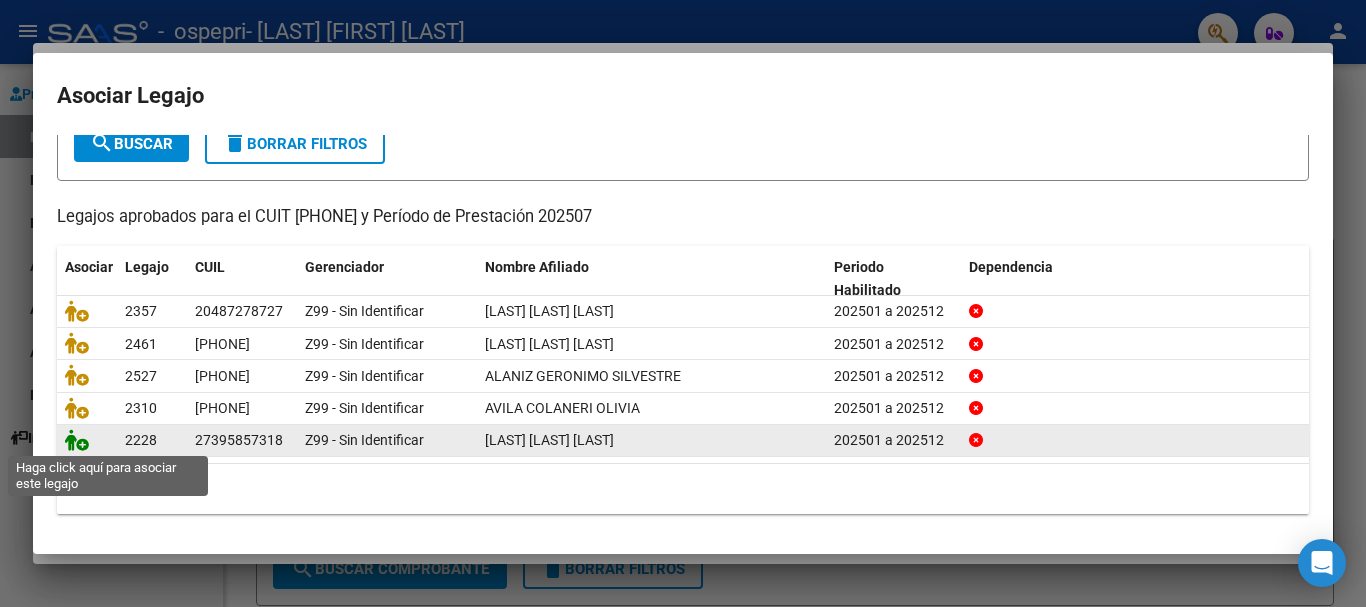 click 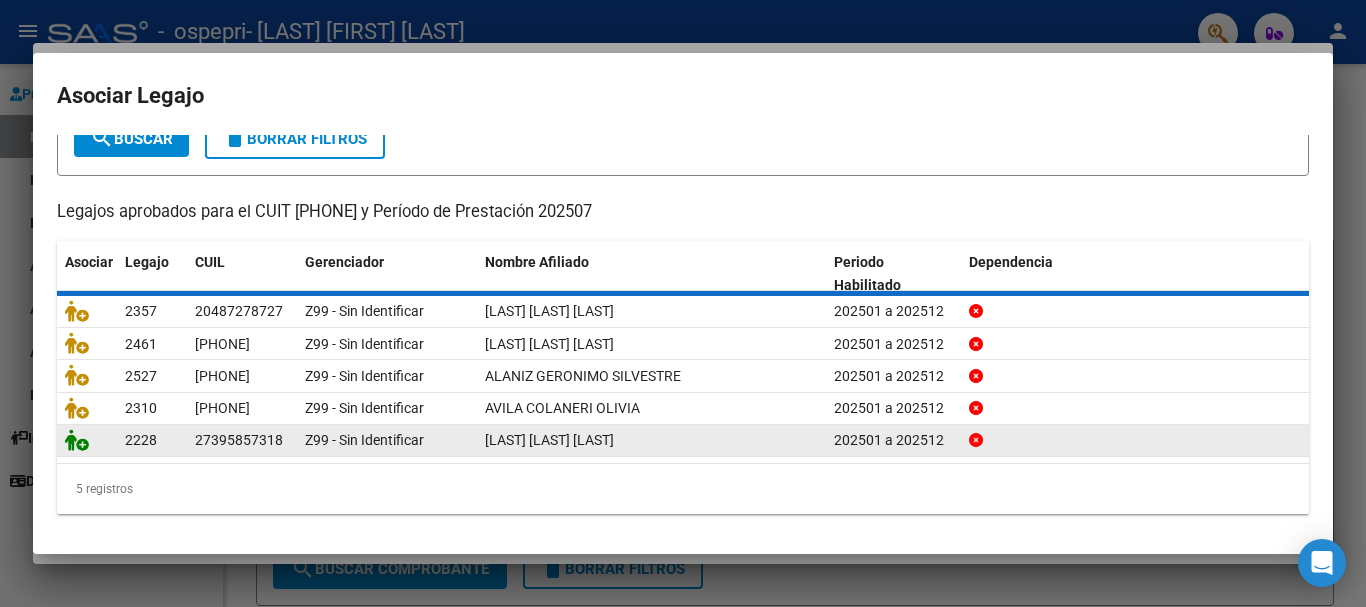 scroll, scrollTop: 144, scrollLeft: 0, axis: vertical 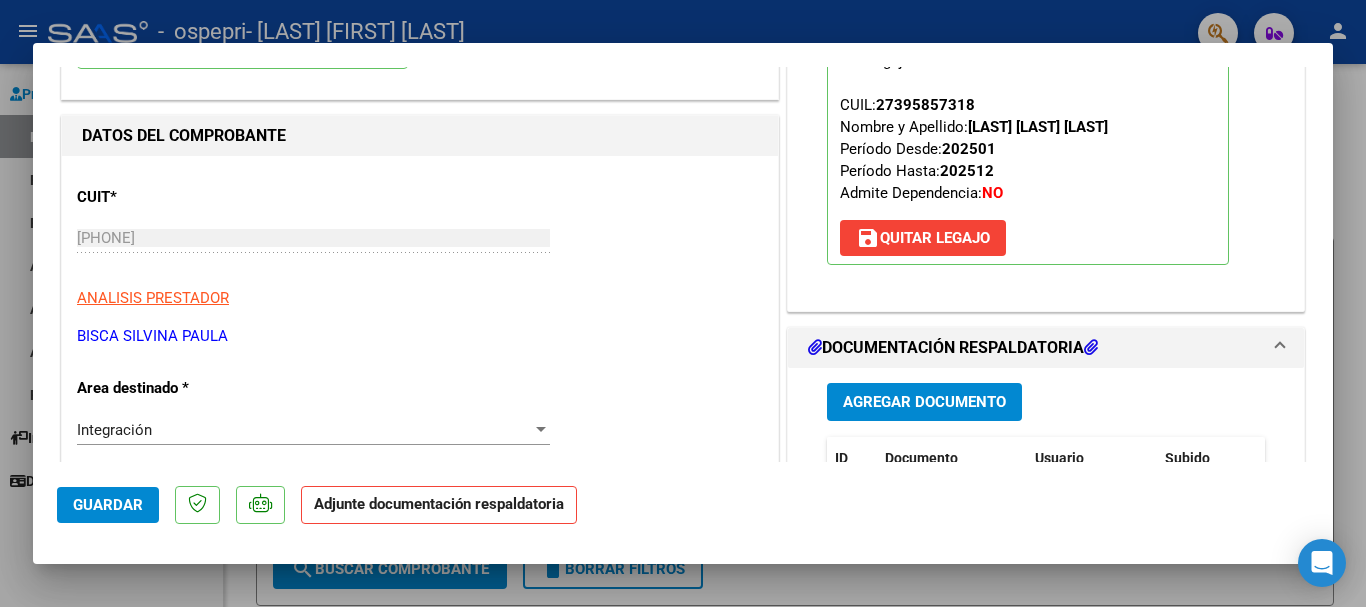 click on "Agregar Documento" at bounding box center [924, 403] 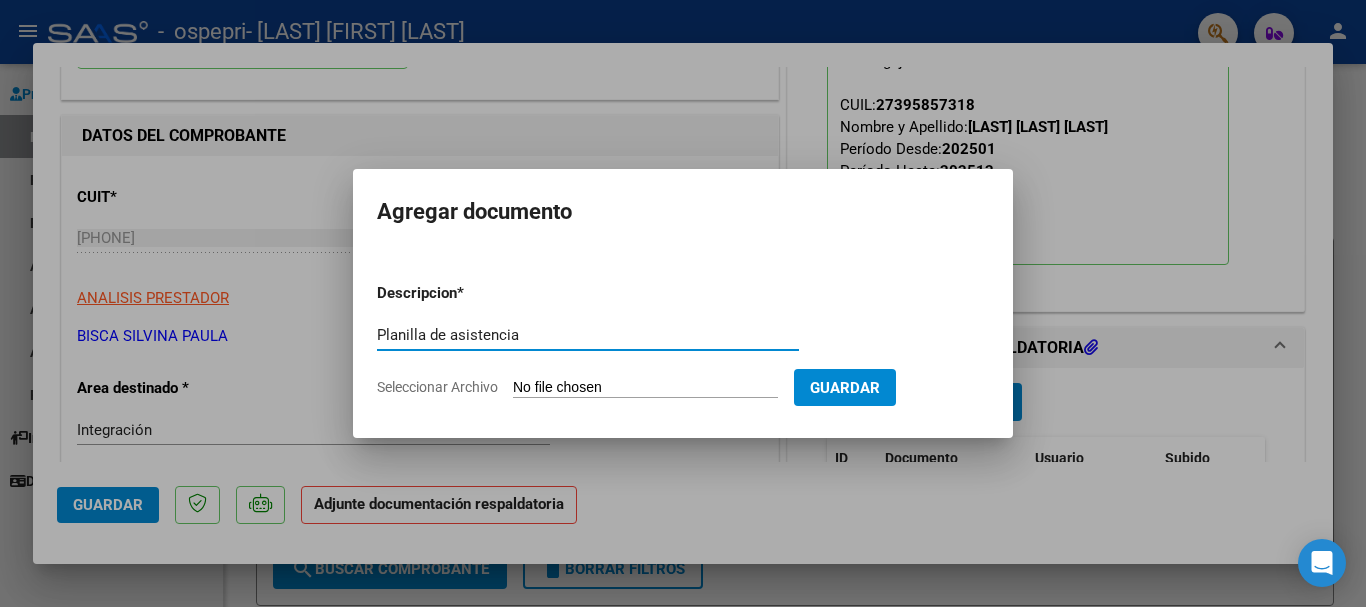 type on "Planilla de asistencia" 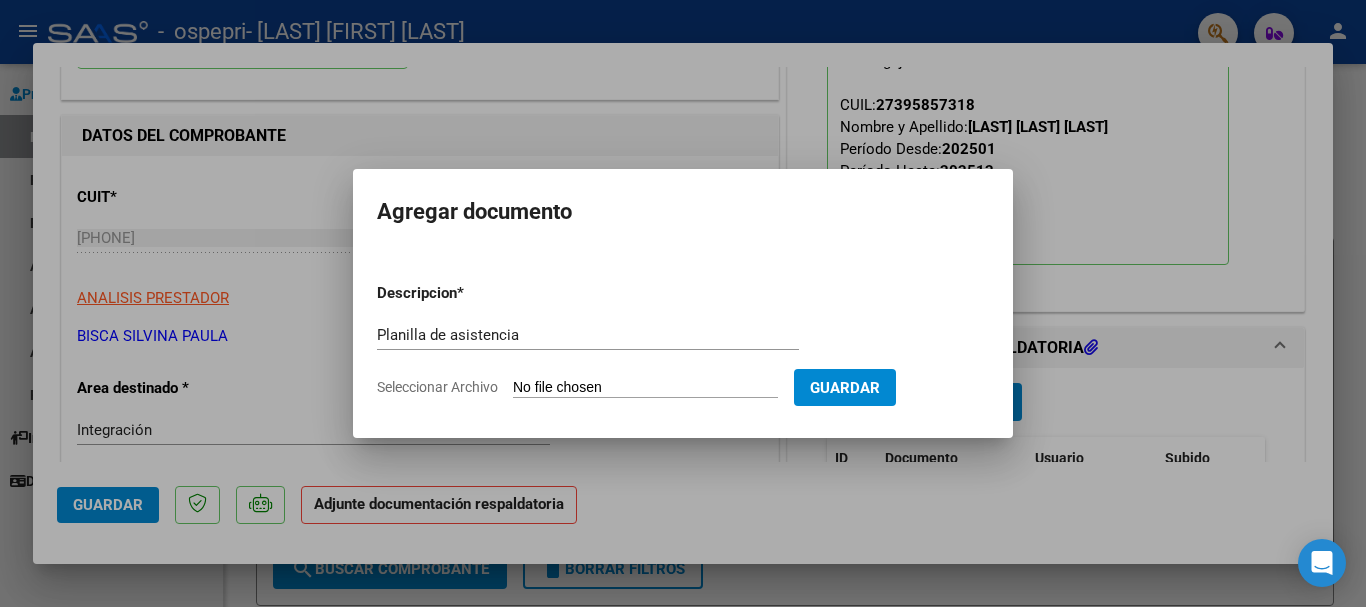 click on "Seleccionar Archivo" at bounding box center (645, 388) 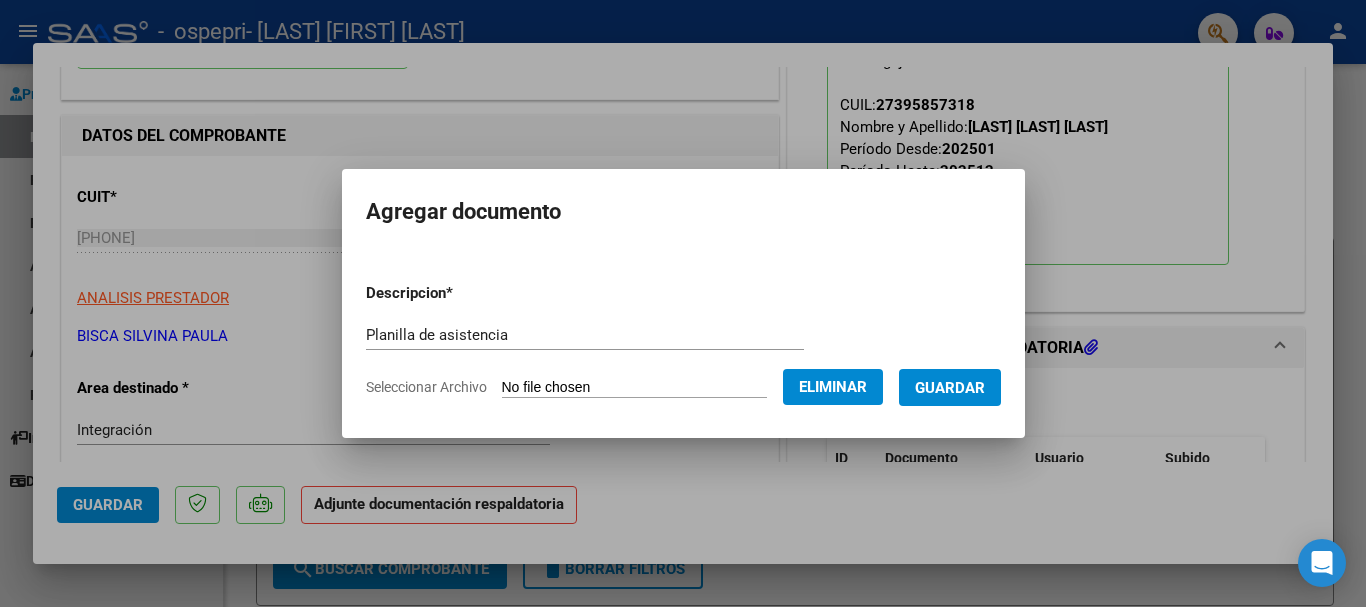 click on "Guardar" at bounding box center (950, 388) 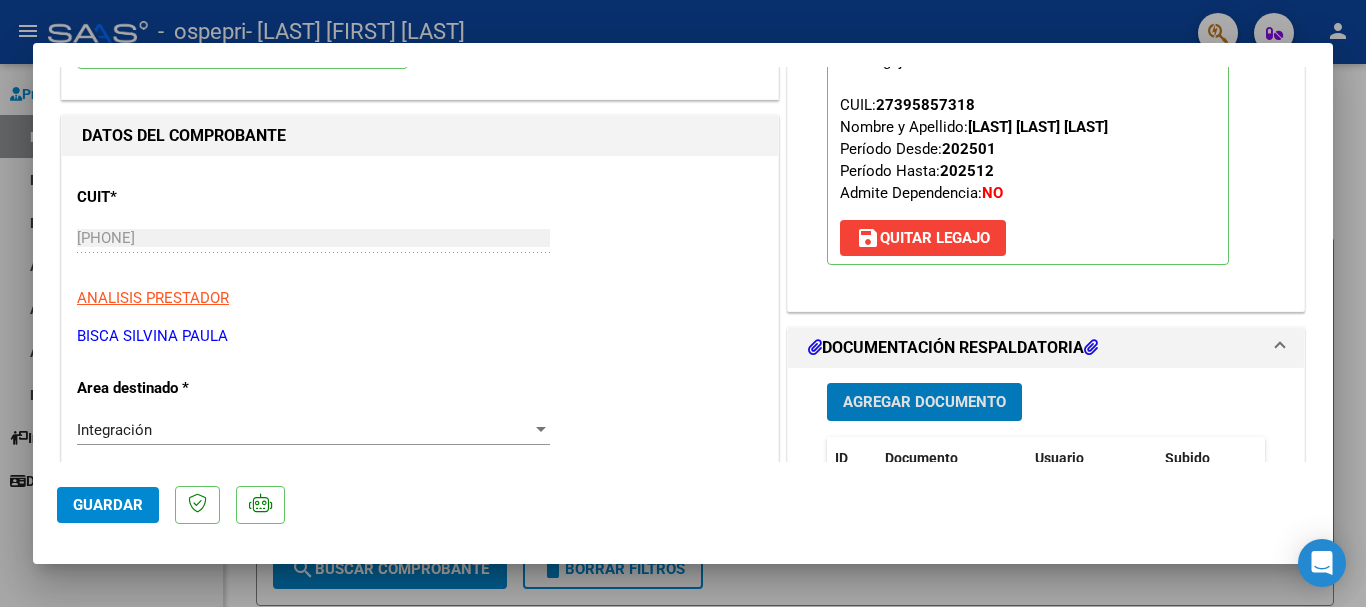click on "Guardar" 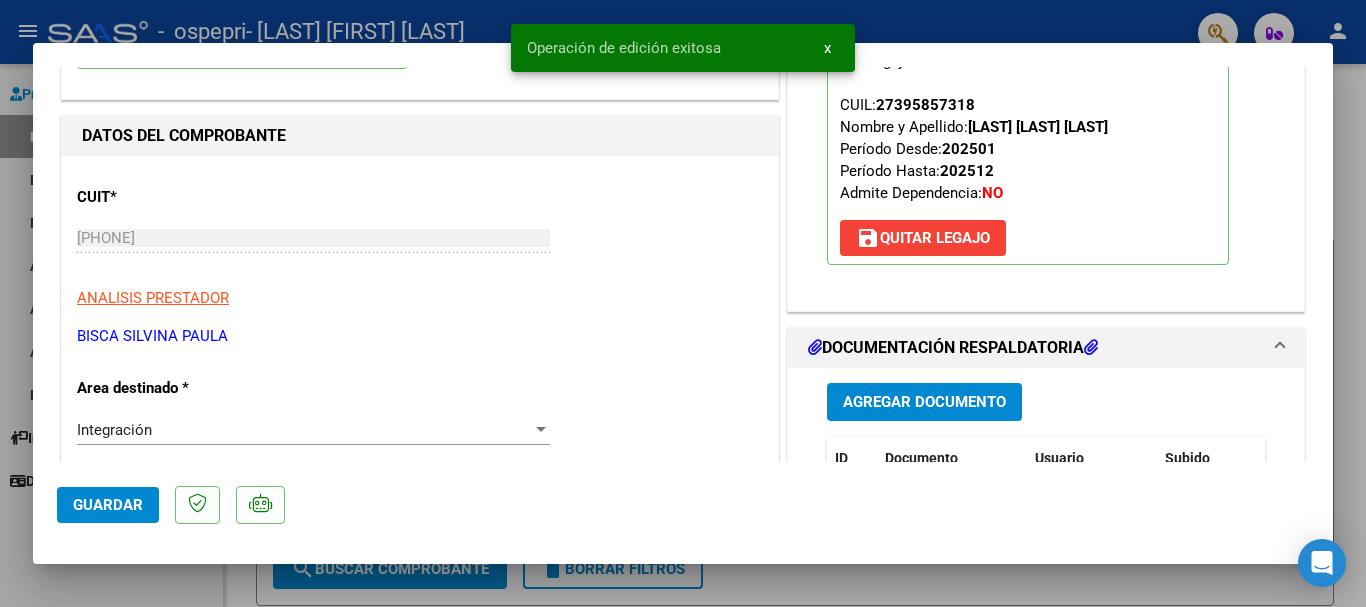click at bounding box center (683, 303) 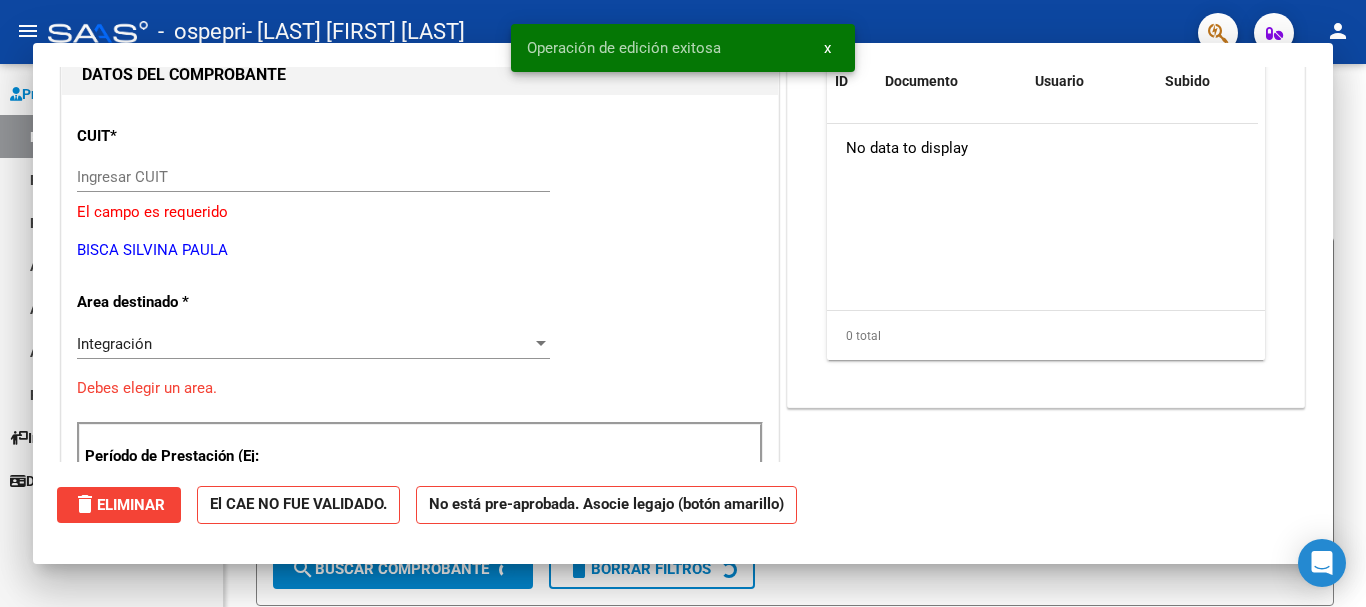 scroll, scrollTop: 212, scrollLeft: 0, axis: vertical 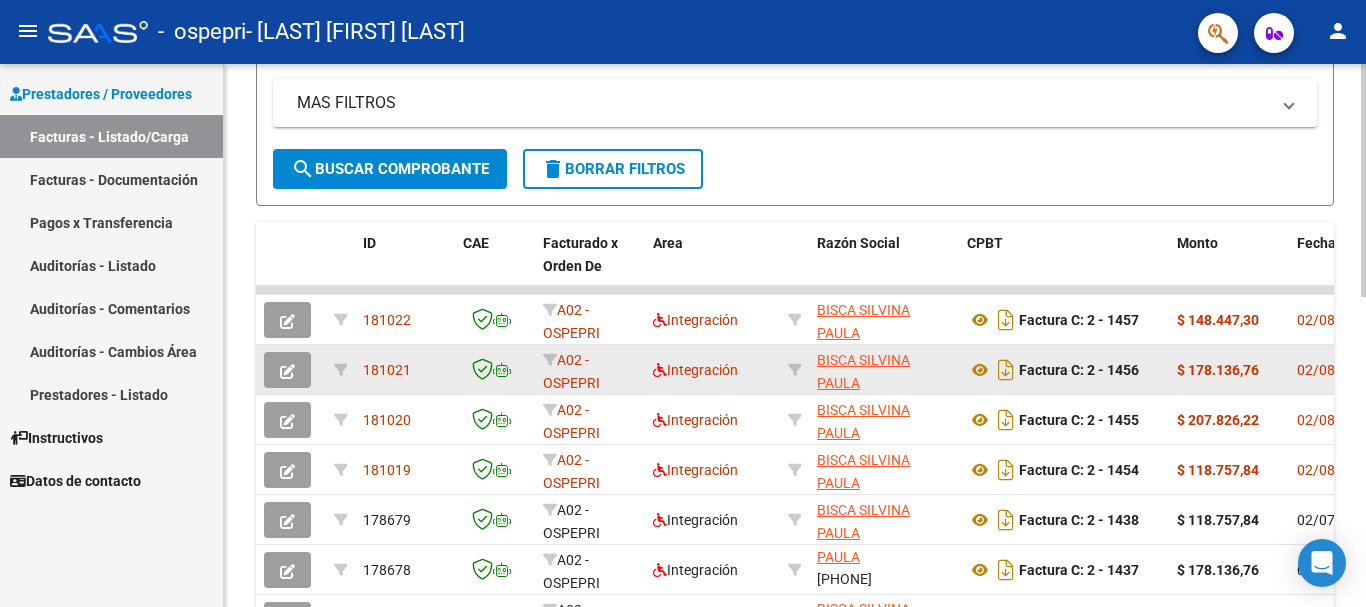 click 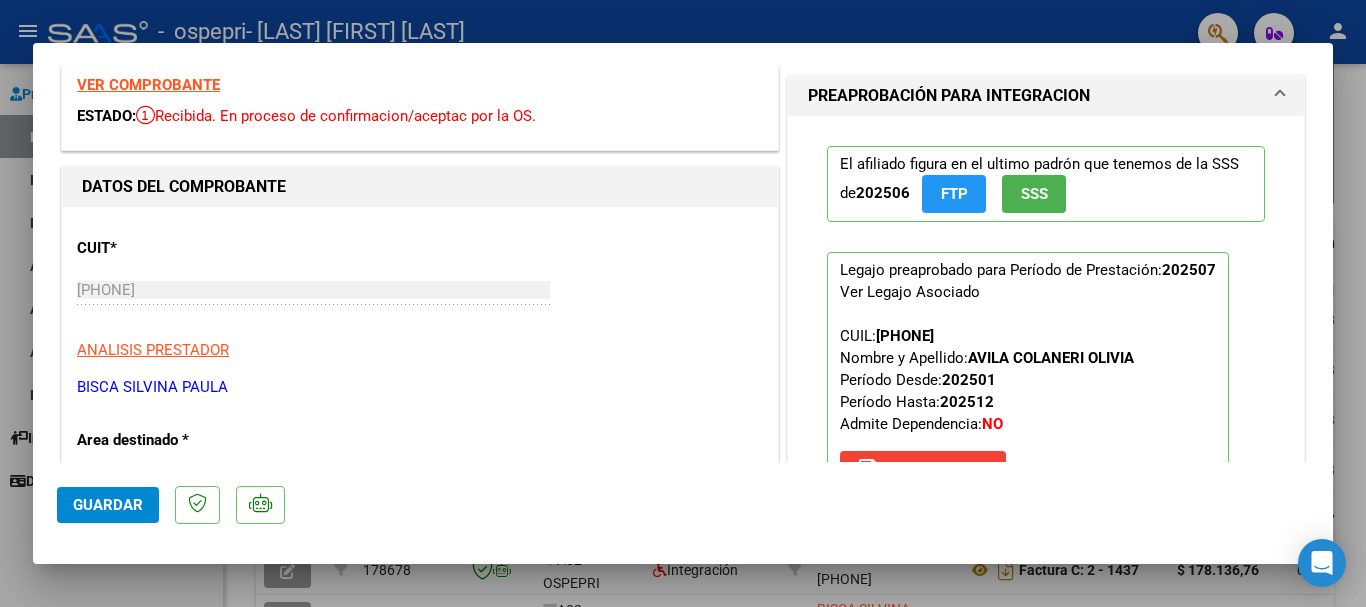 scroll, scrollTop: 0, scrollLeft: 0, axis: both 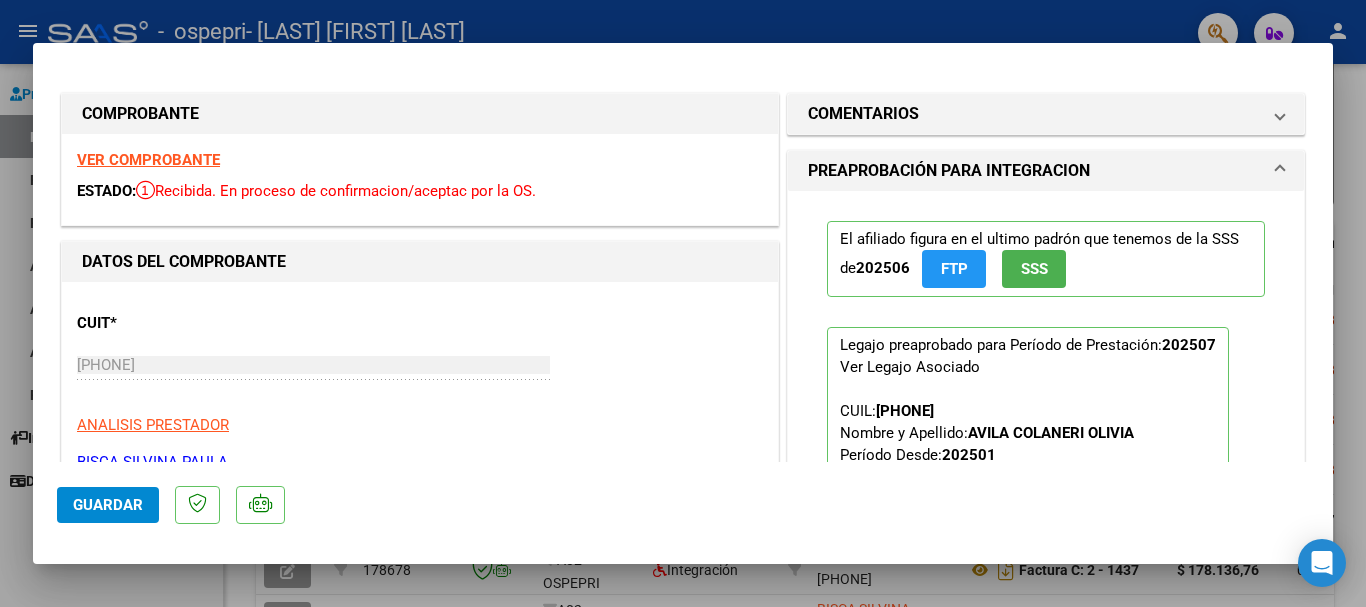 click on "Guardar" 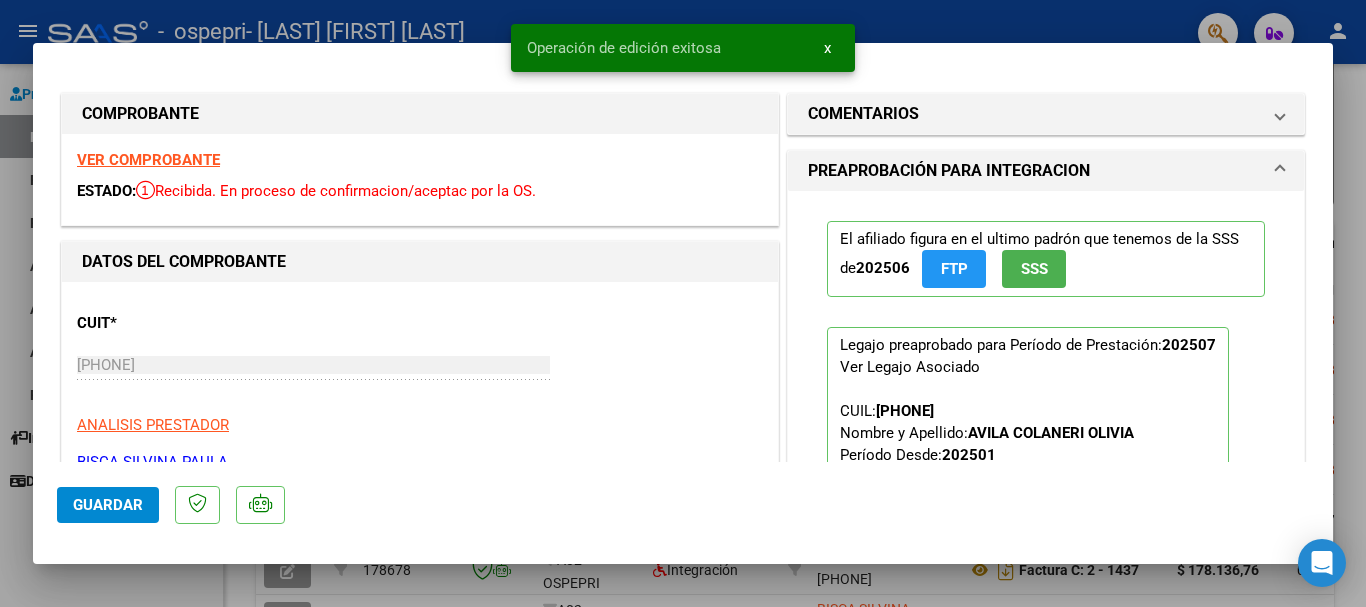 click at bounding box center (683, 303) 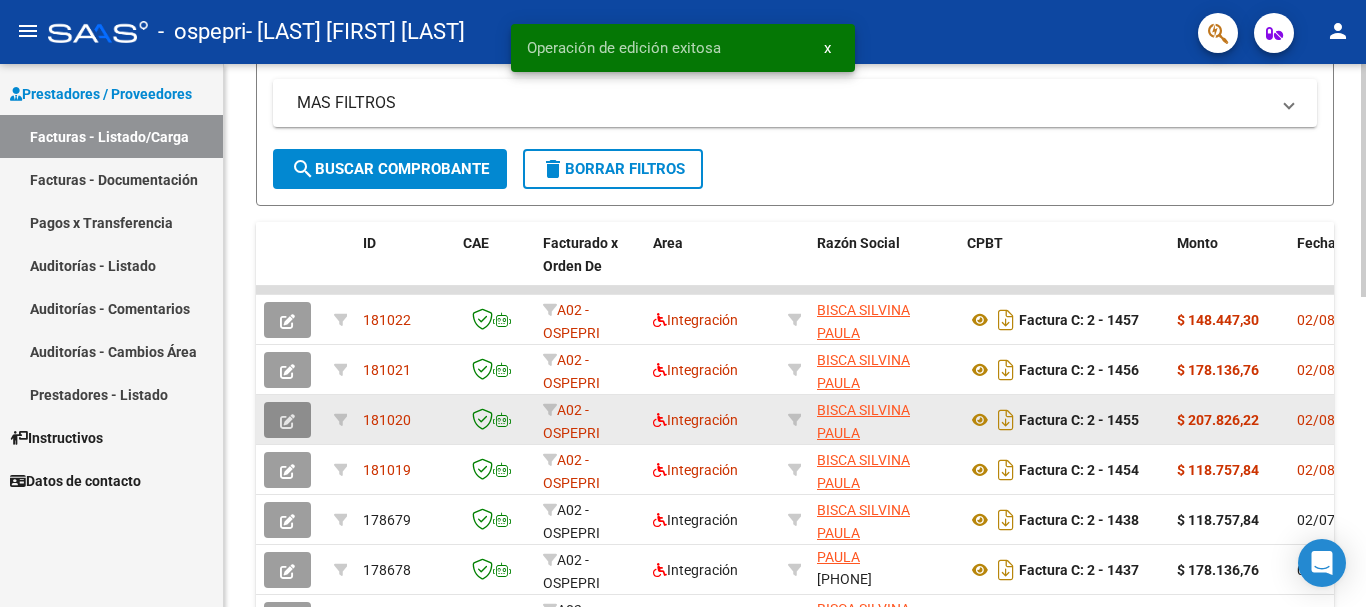 click 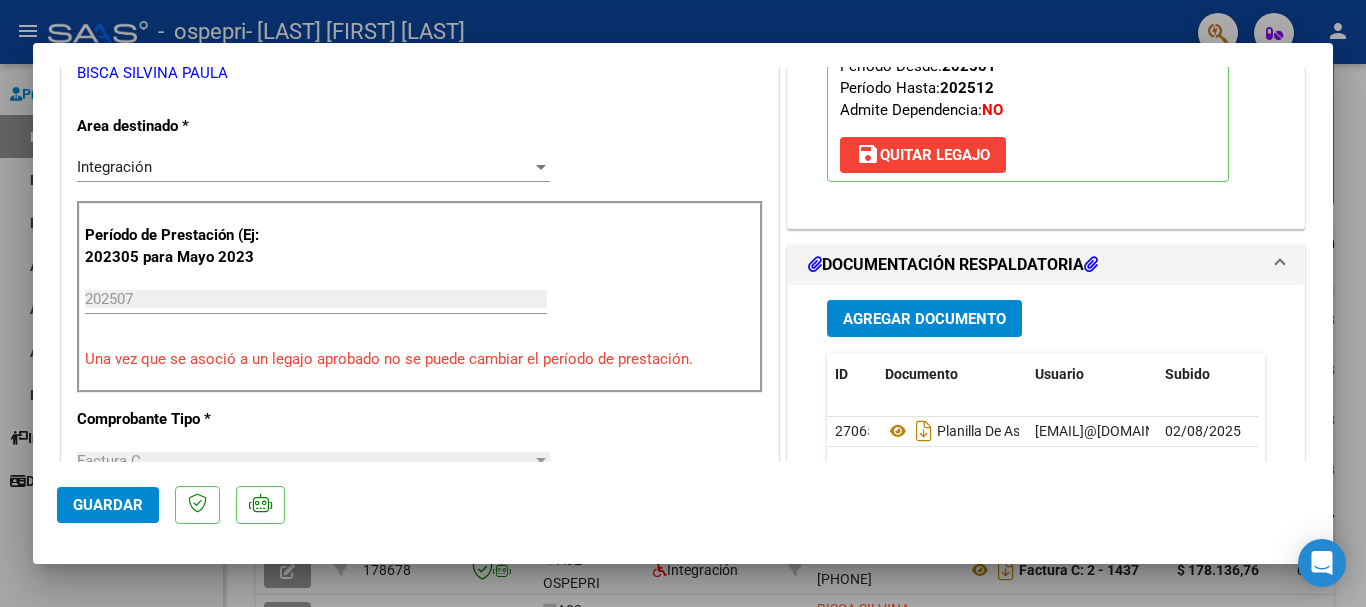 scroll, scrollTop: 400, scrollLeft: 0, axis: vertical 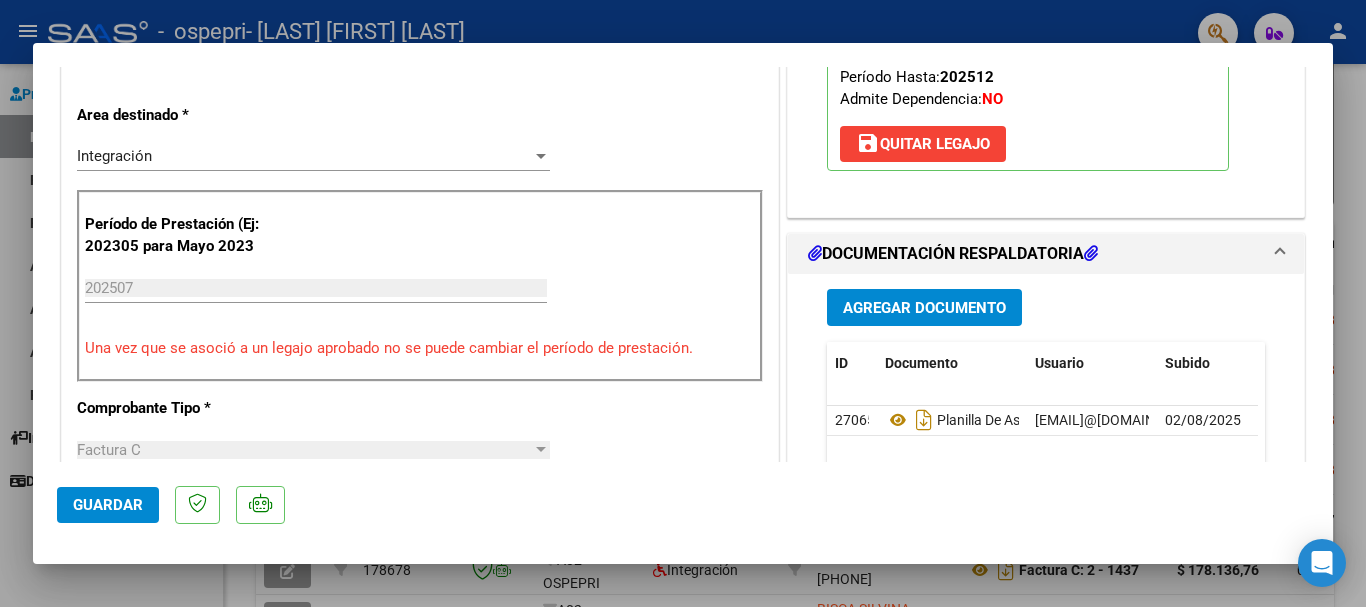 click on "Guardar" 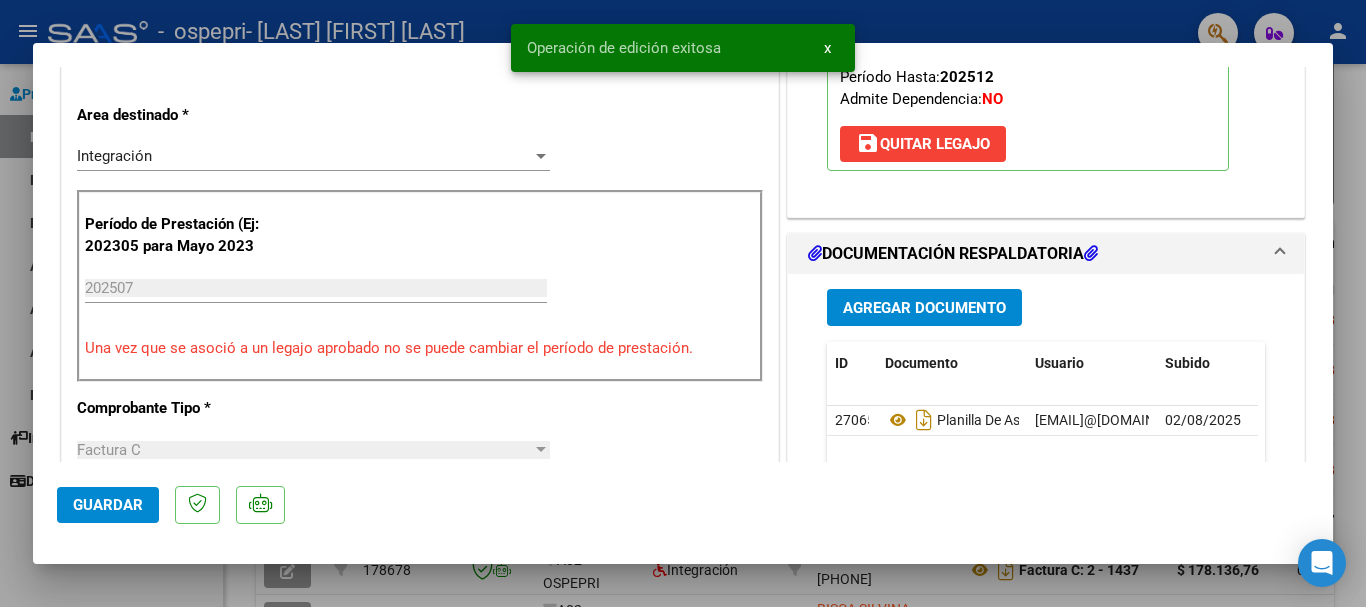 click at bounding box center (683, 303) 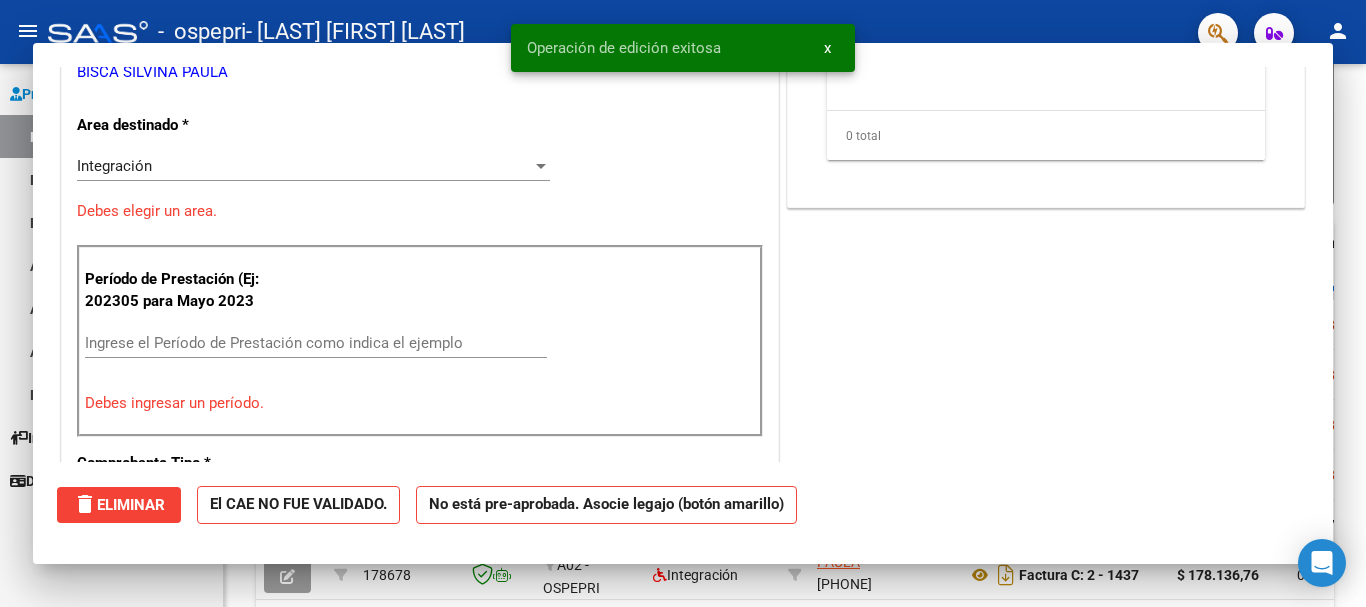 scroll, scrollTop: 410, scrollLeft: 0, axis: vertical 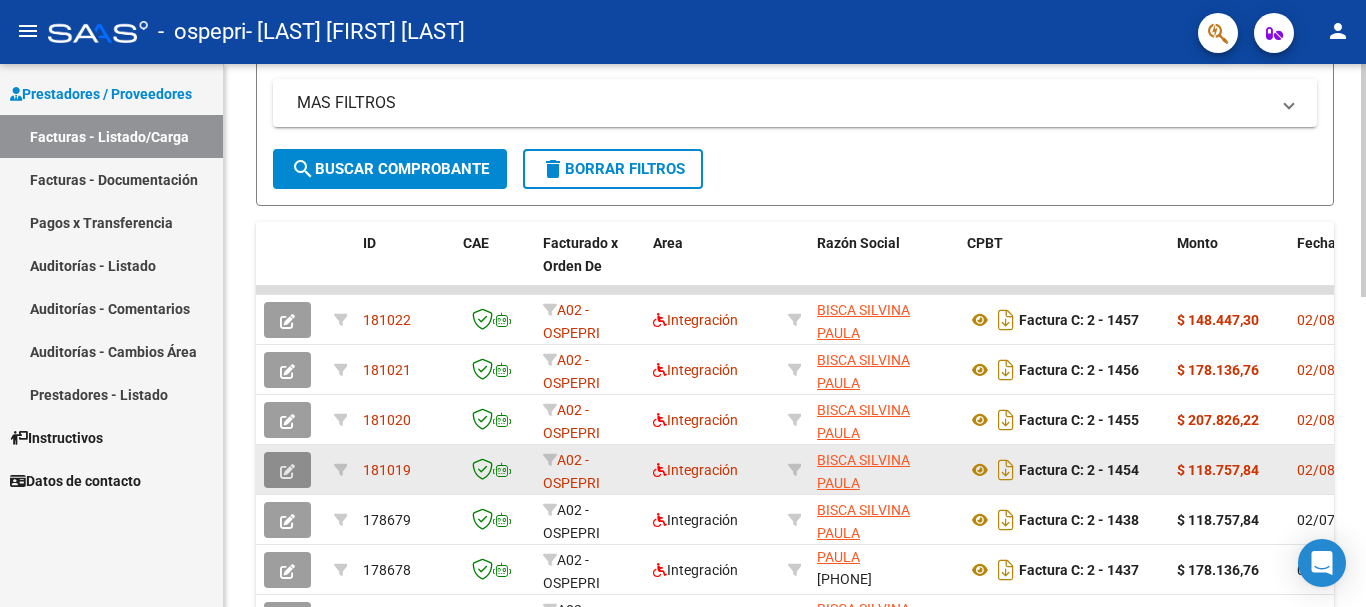 click 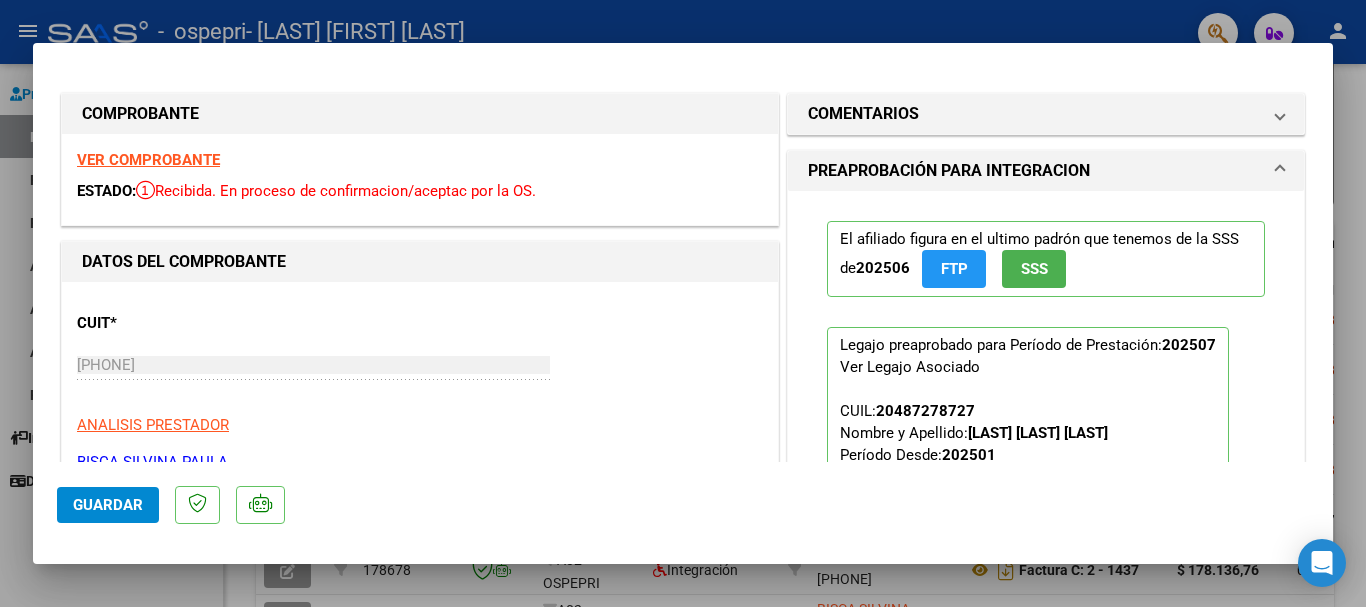 click on "Guardar" 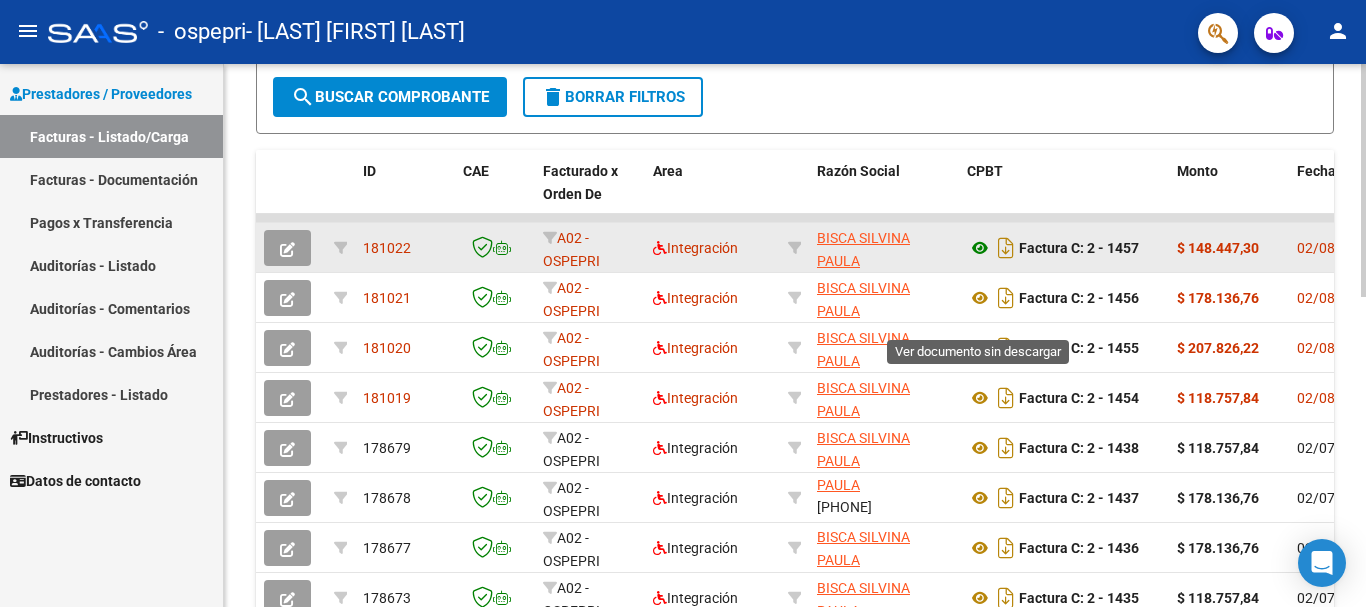 scroll, scrollTop: 500, scrollLeft: 0, axis: vertical 